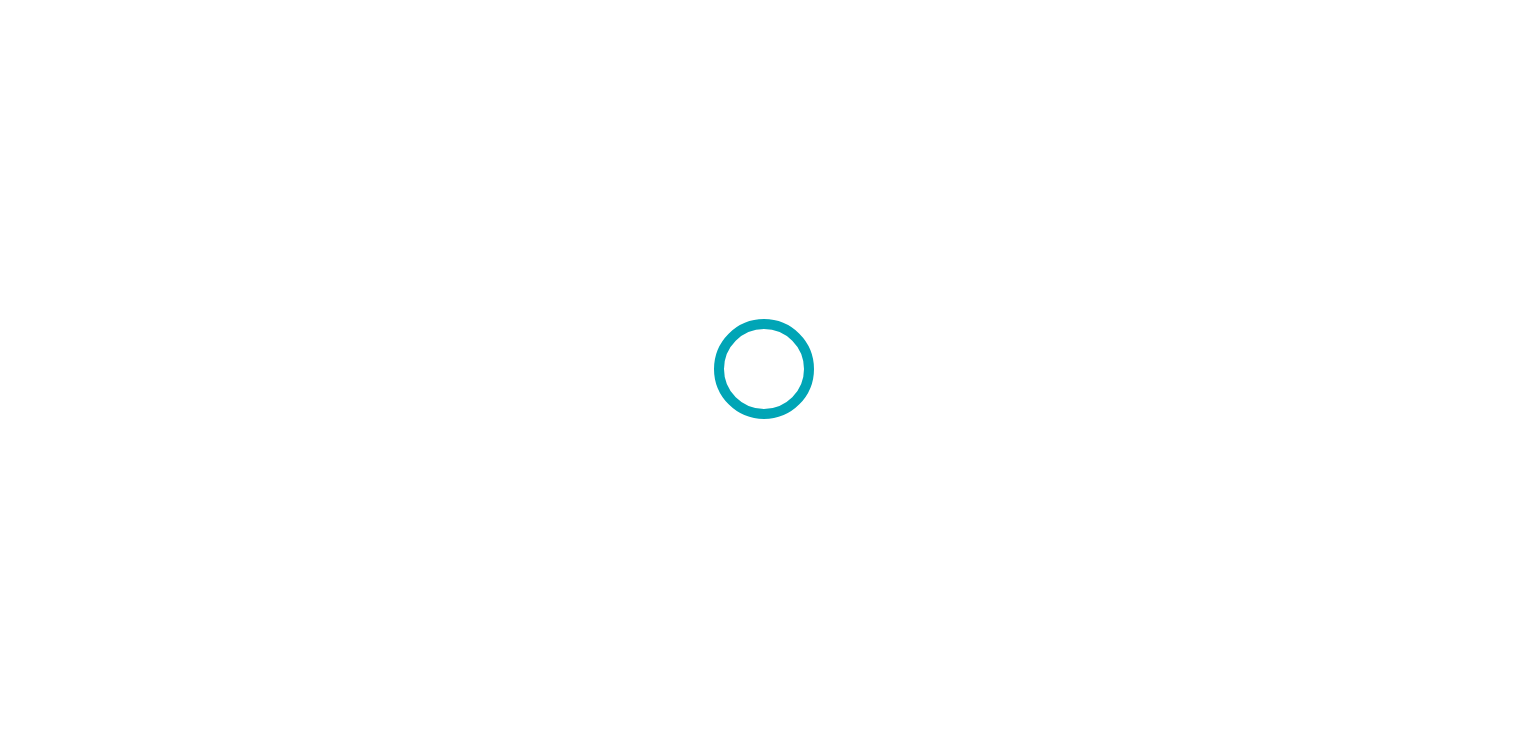 scroll, scrollTop: 0, scrollLeft: 0, axis: both 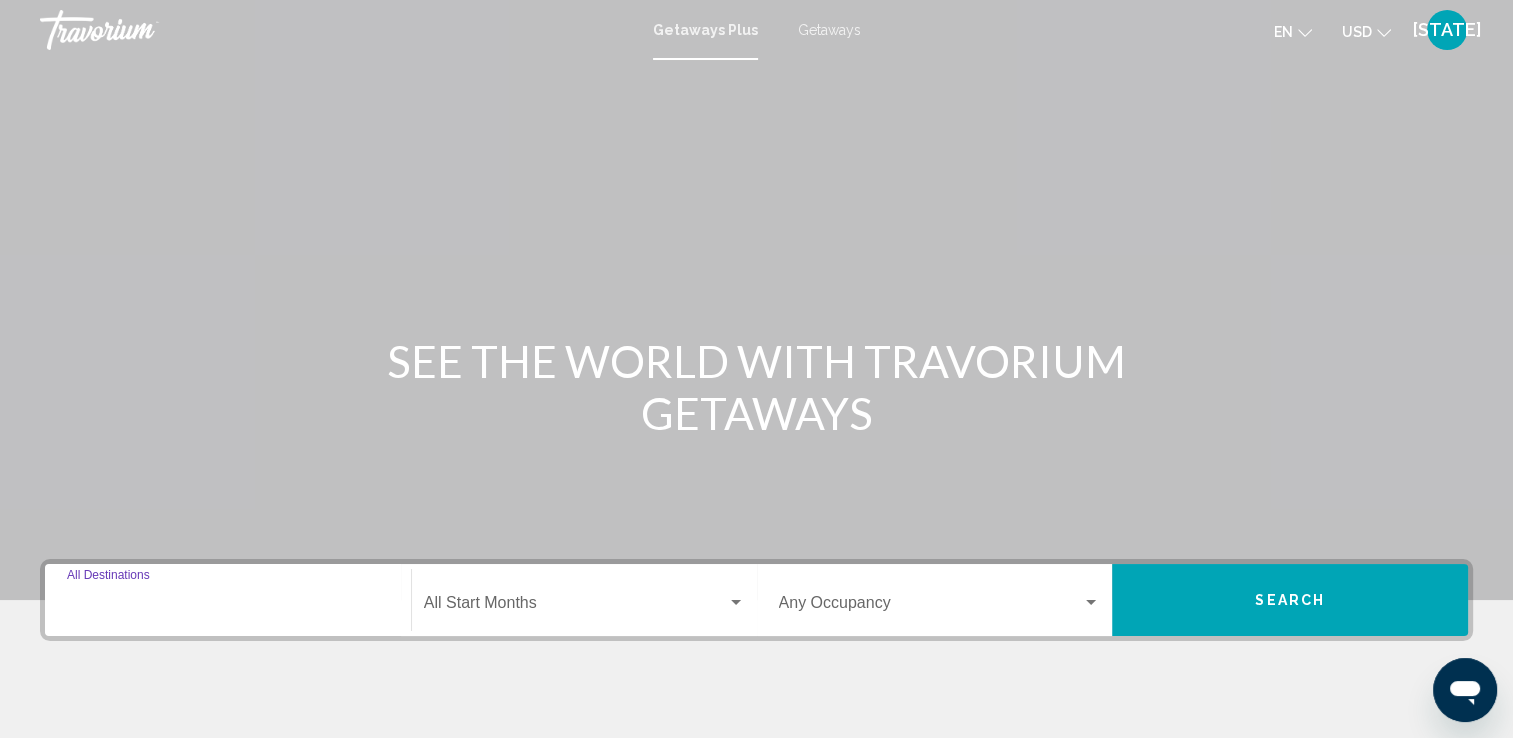 click on "Destination All Destinations" at bounding box center (228, 607) 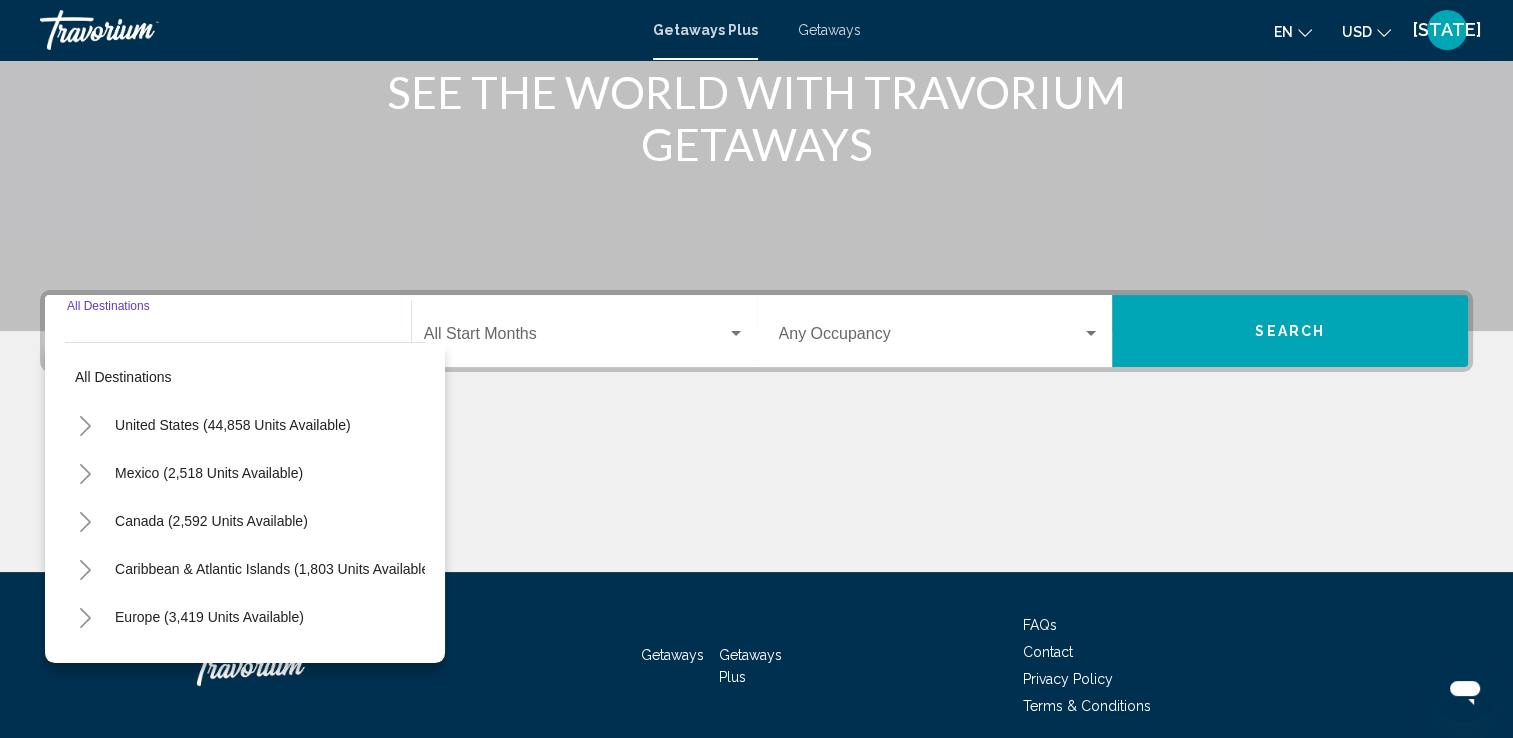 scroll, scrollTop: 347, scrollLeft: 0, axis: vertical 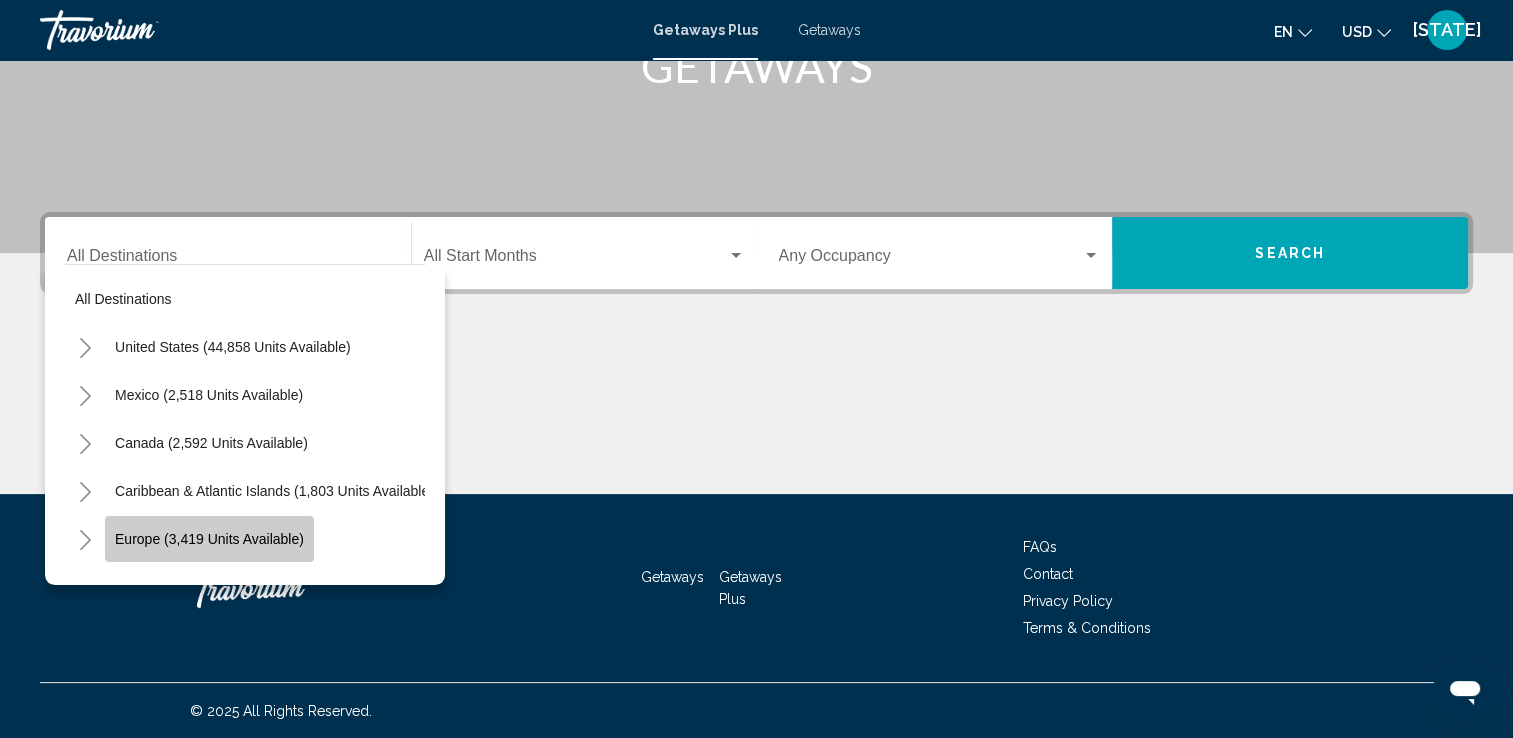 click on "Europe (3,419 units available)" 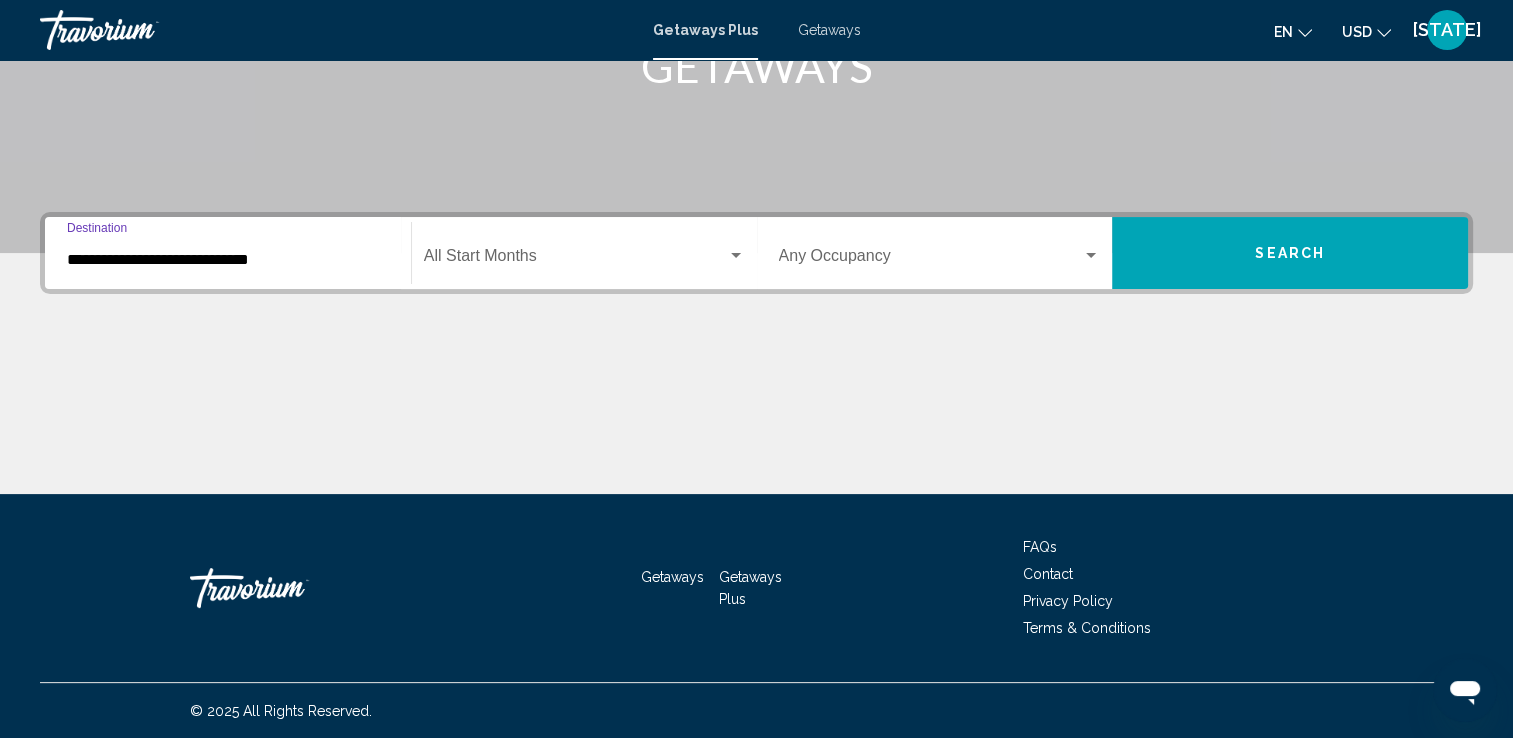 click on "**********" at bounding box center [228, 260] 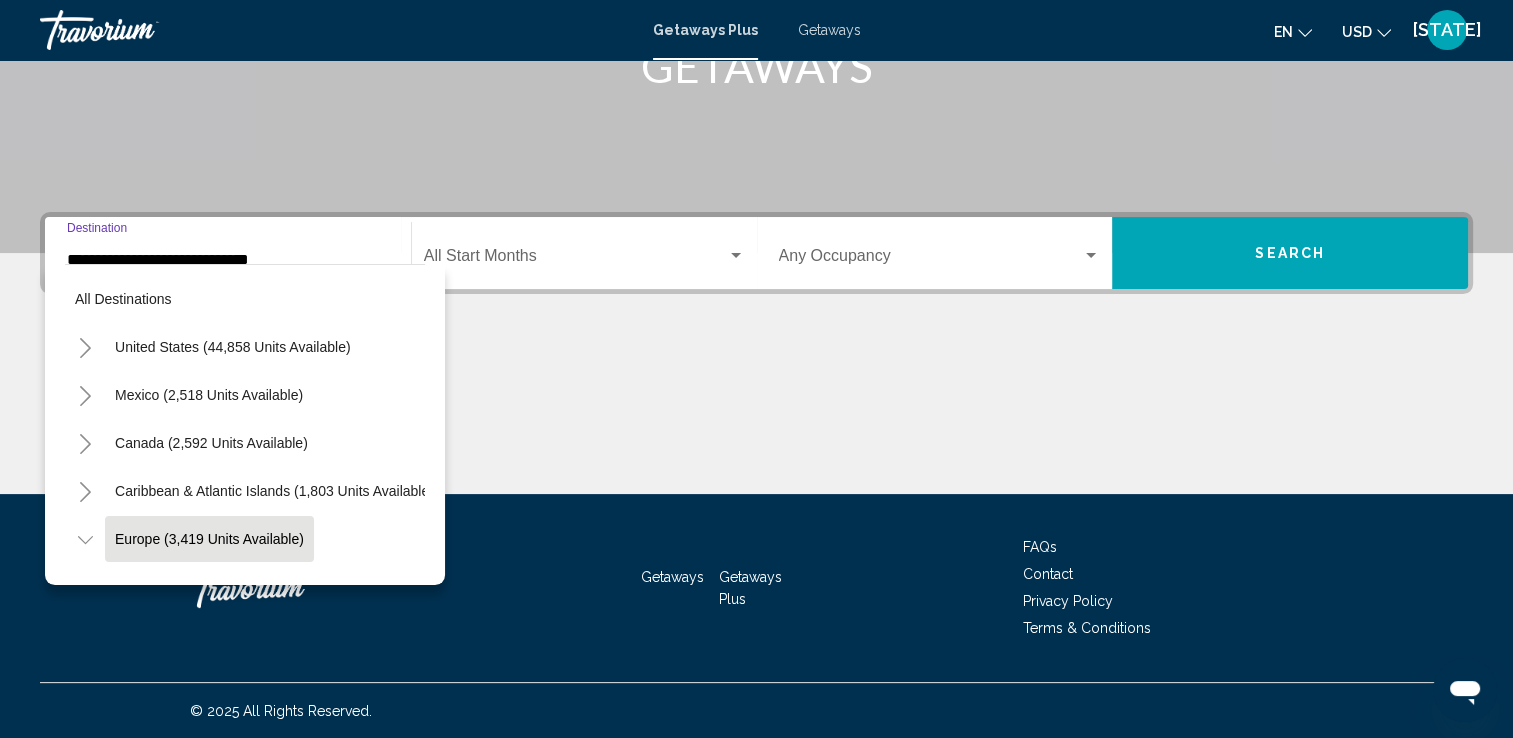 scroll, scrollTop: 126, scrollLeft: 0, axis: vertical 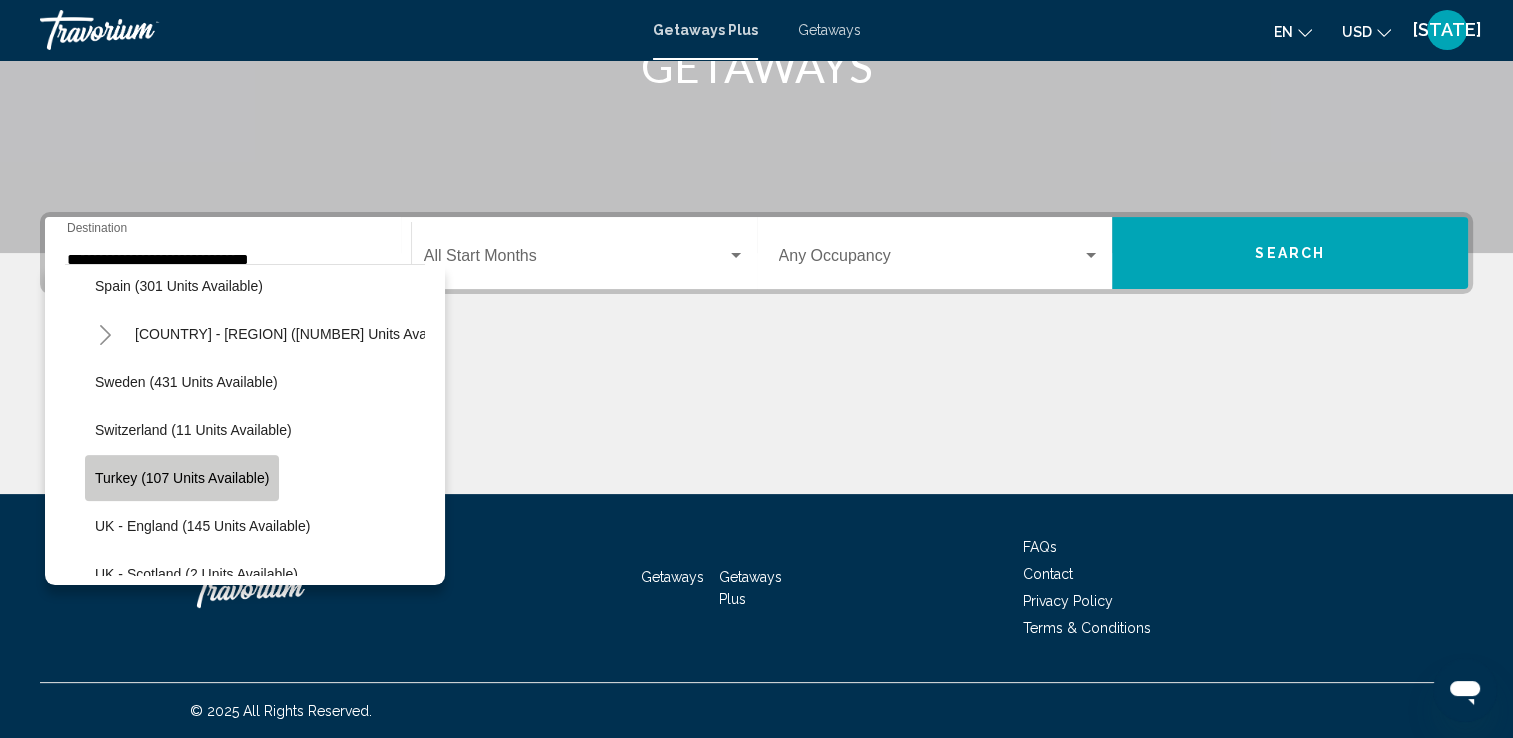click on "Turkey (107 units available)" 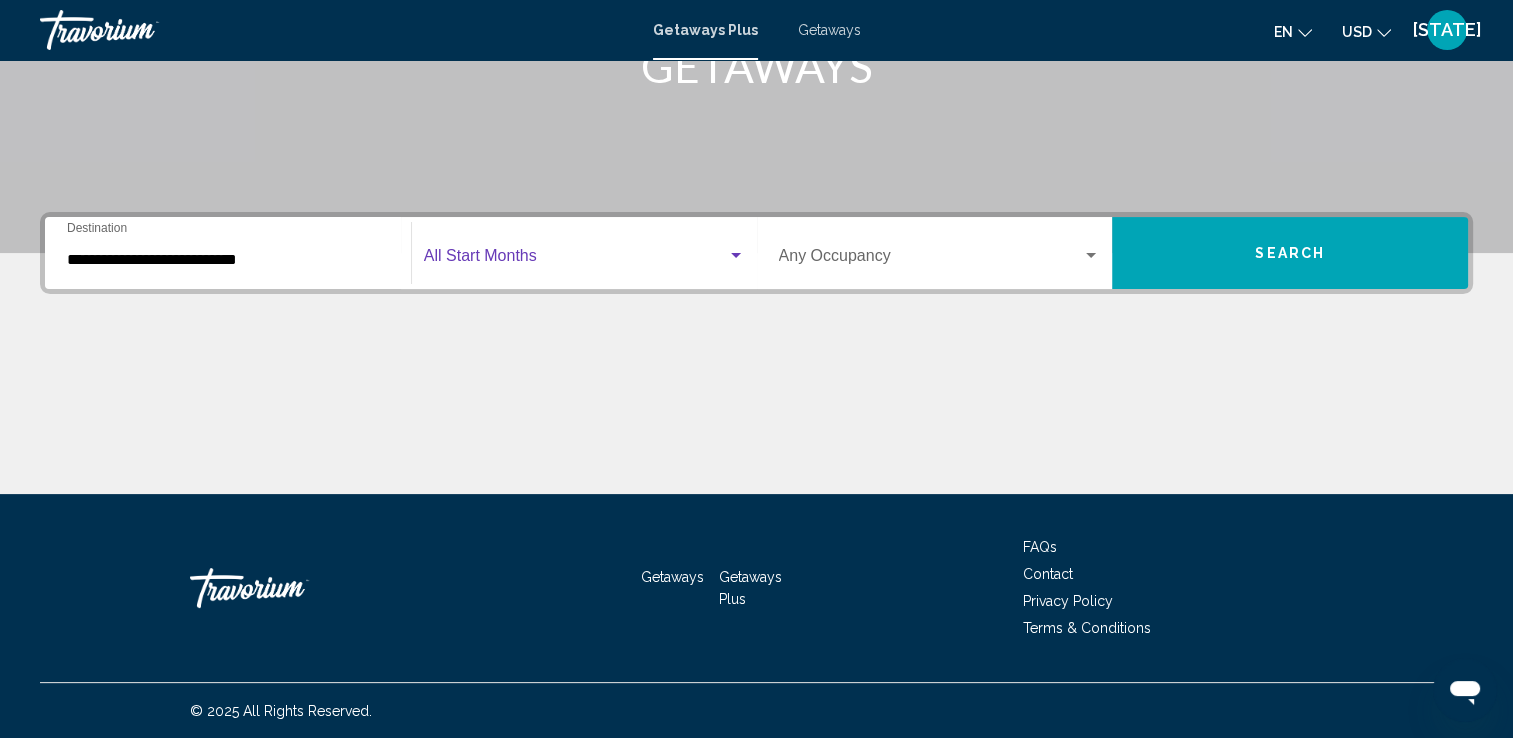 click at bounding box center (575, 260) 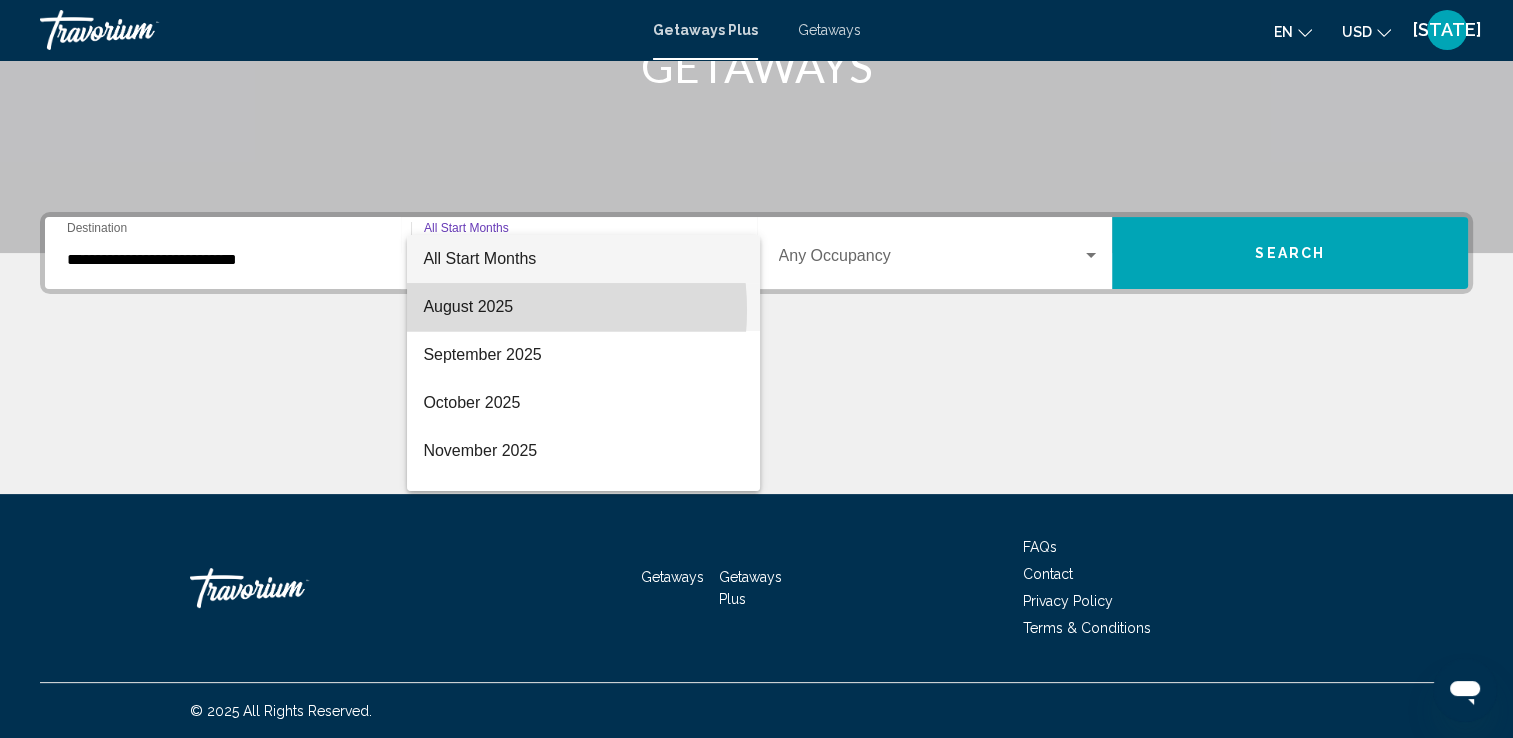 click on "August 2025" at bounding box center (583, 307) 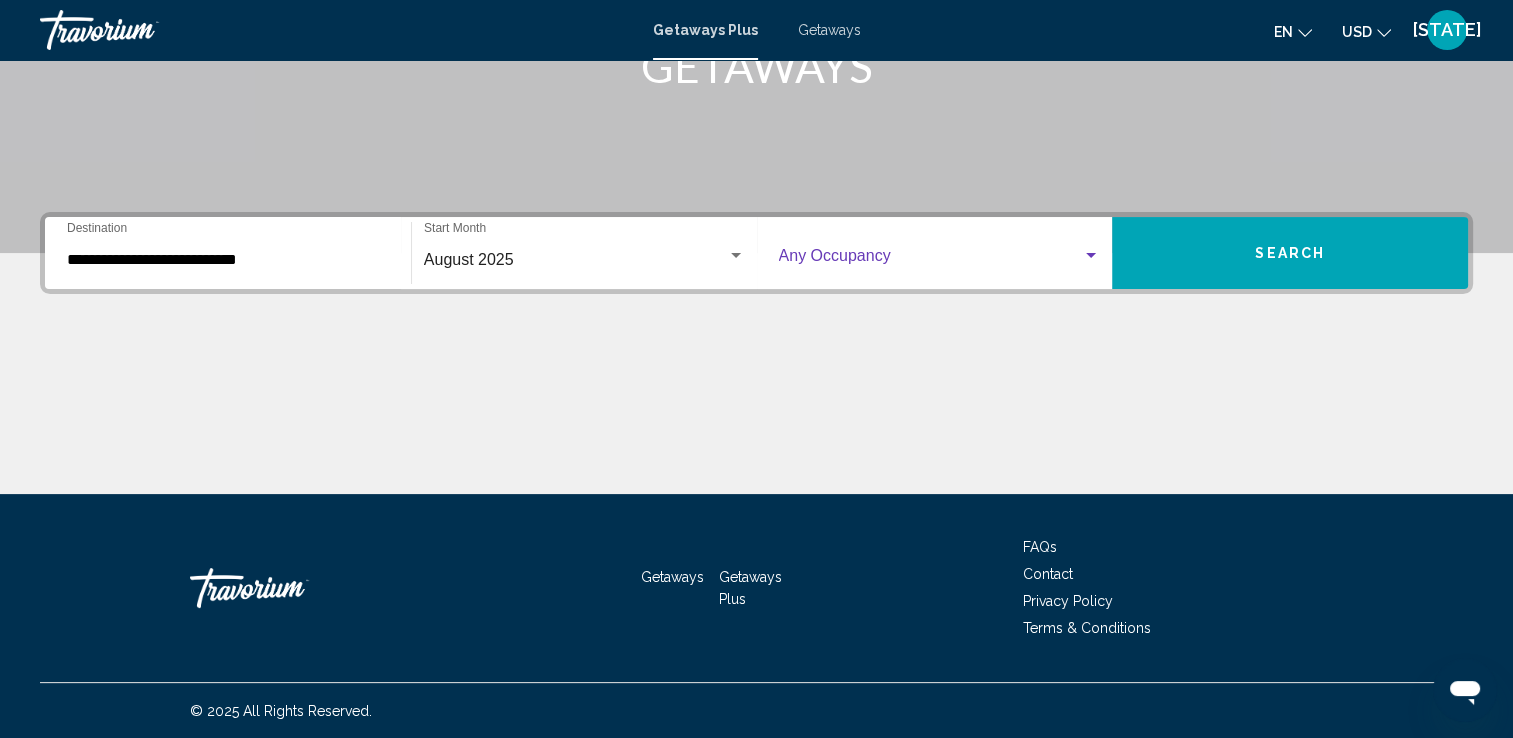 click at bounding box center (931, 260) 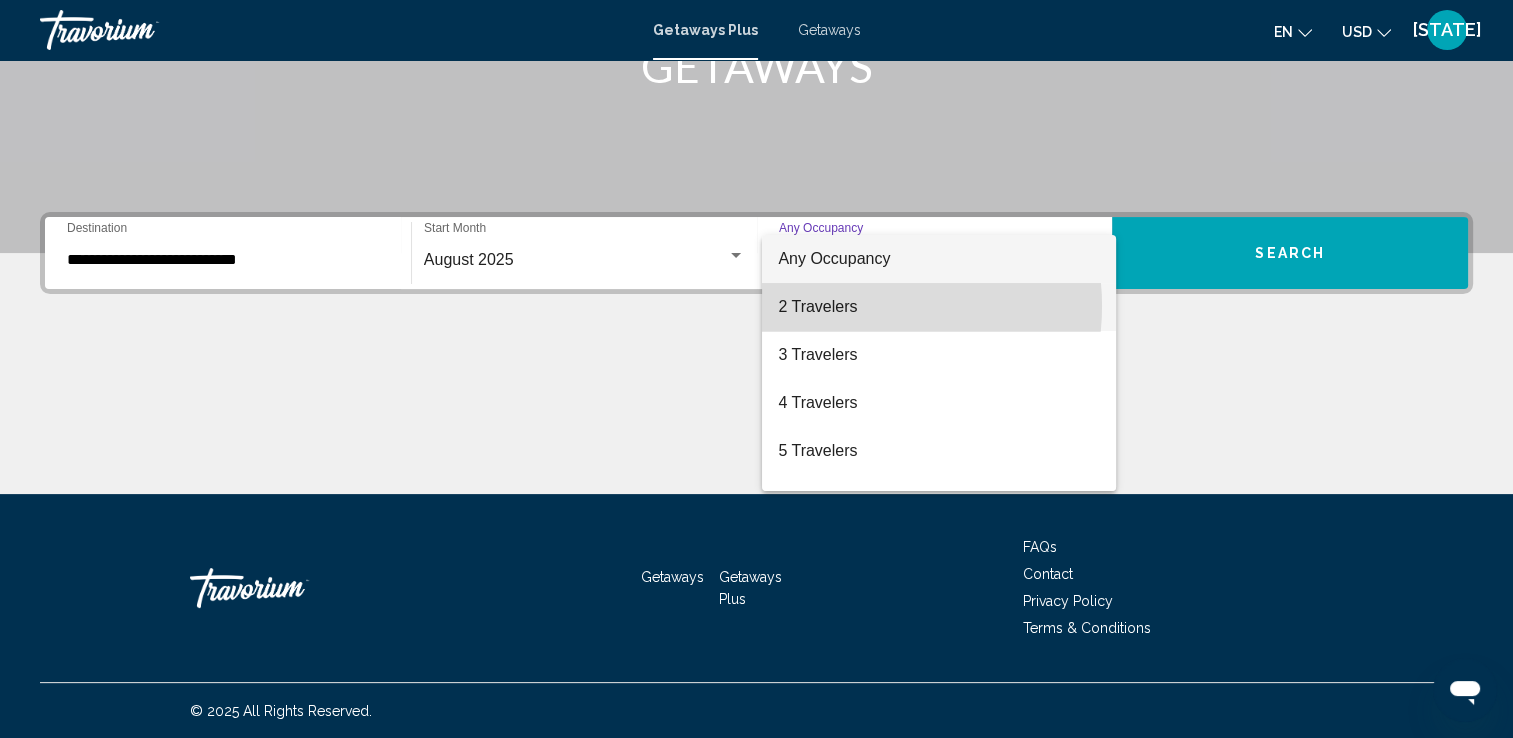 click on "2 Travelers" at bounding box center [939, 307] 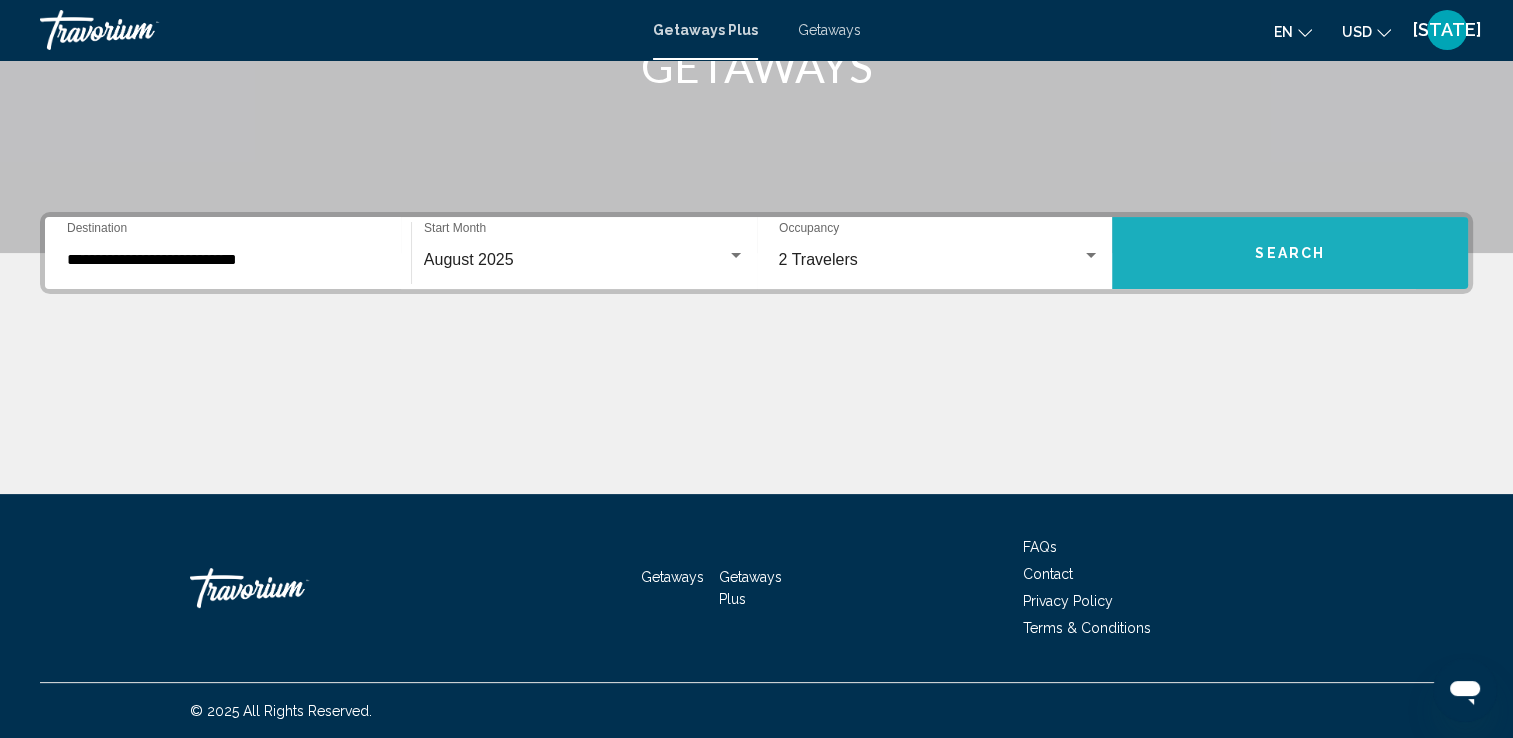 click on "Search" at bounding box center [1290, 253] 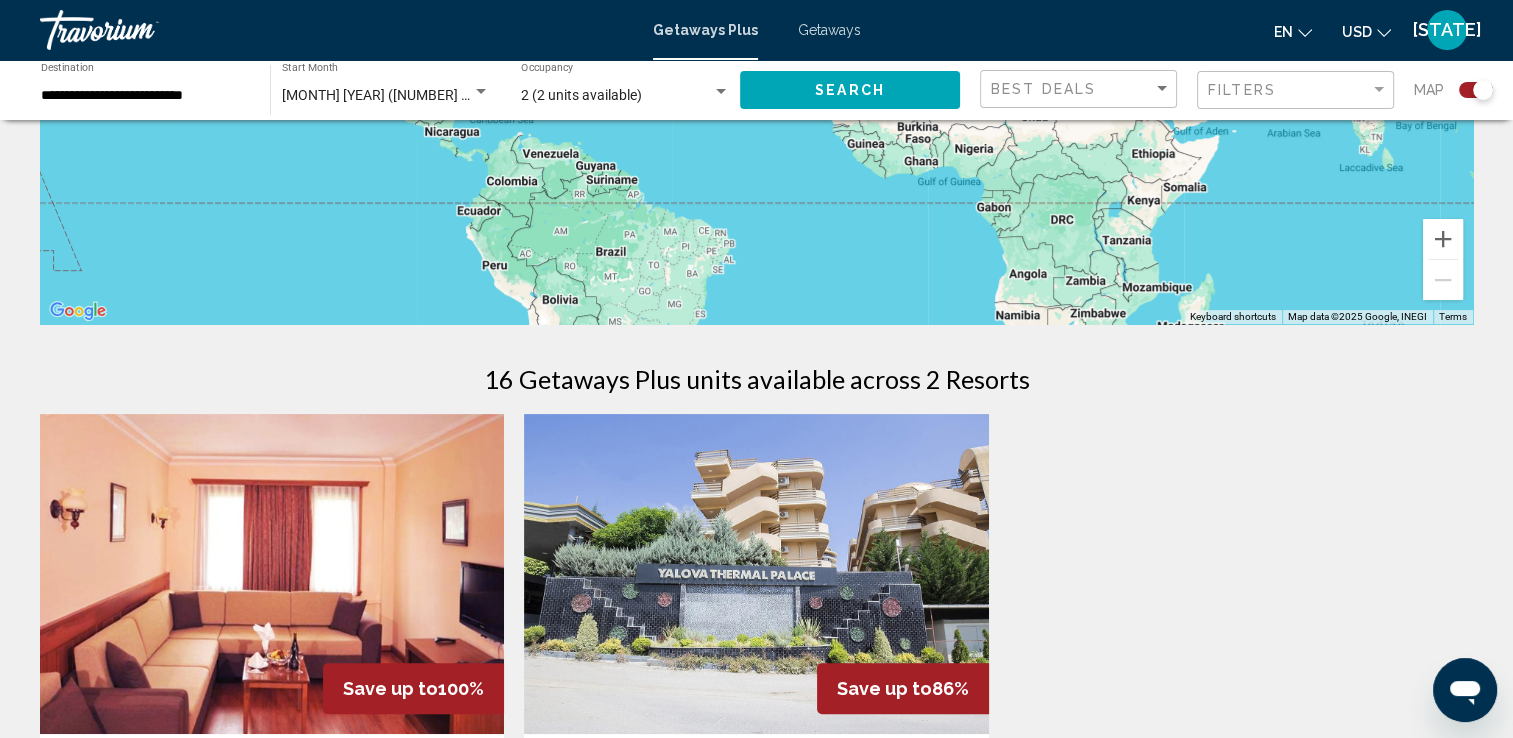 scroll, scrollTop: 376, scrollLeft: 0, axis: vertical 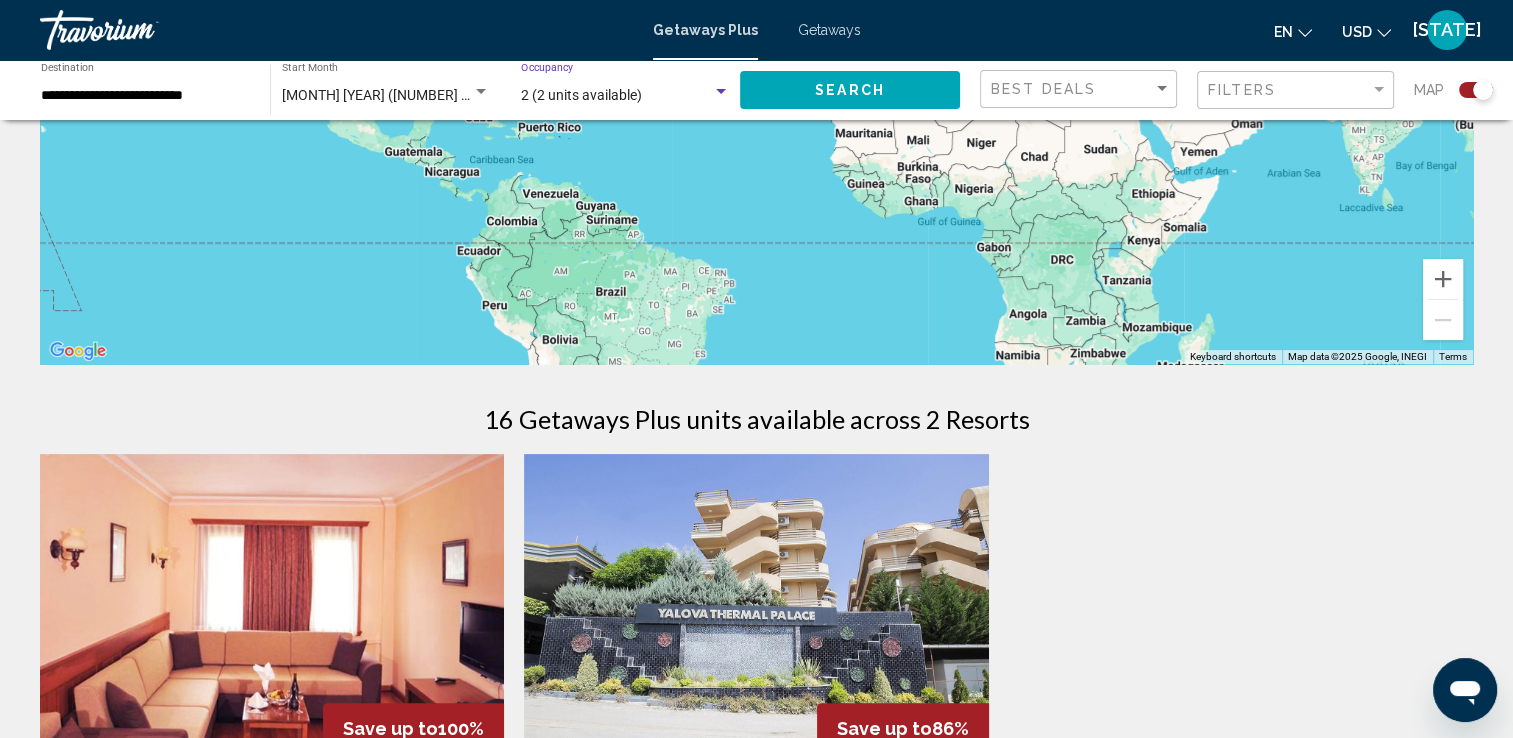 click at bounding box center [721, 91] 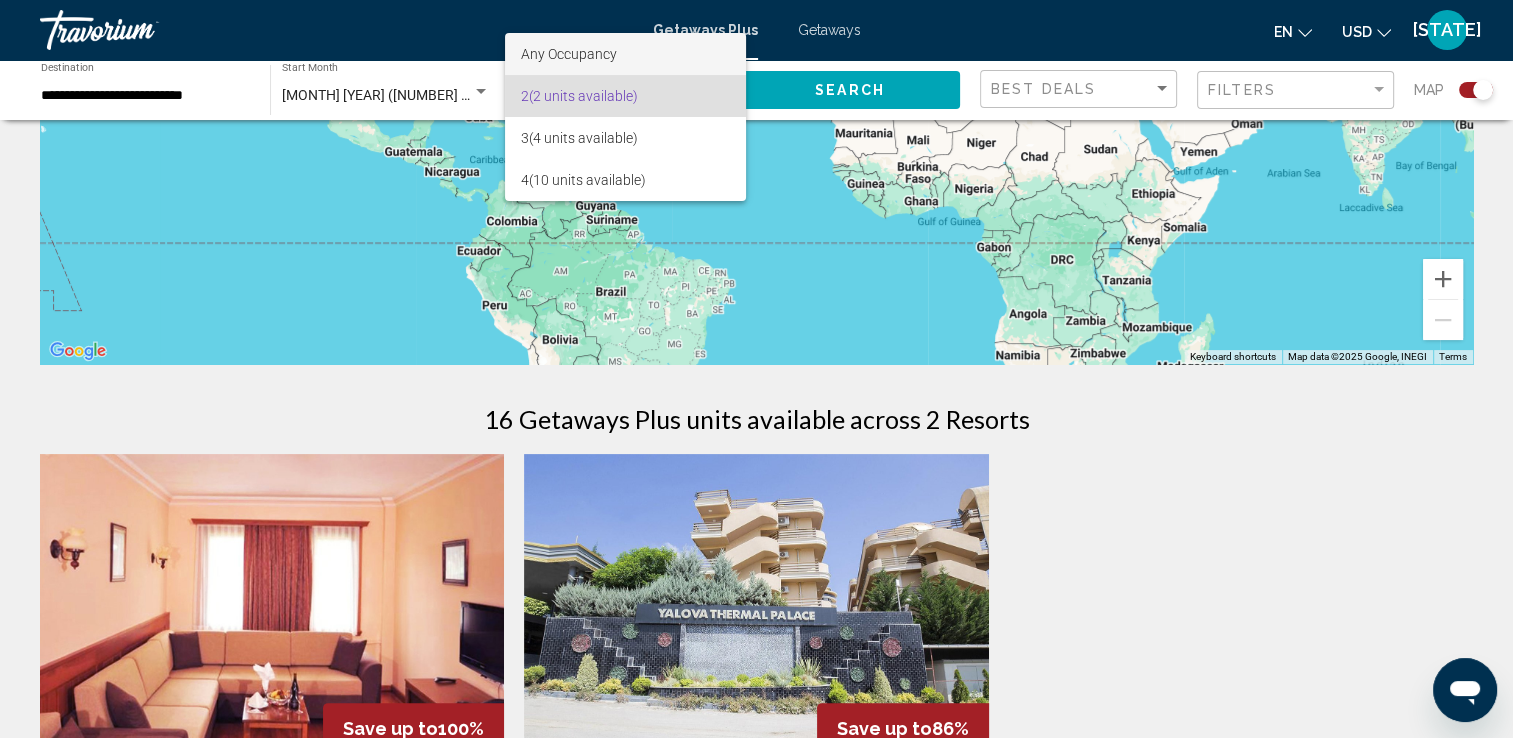 click on "Any Occupancy" at bounding box center (625, 54) 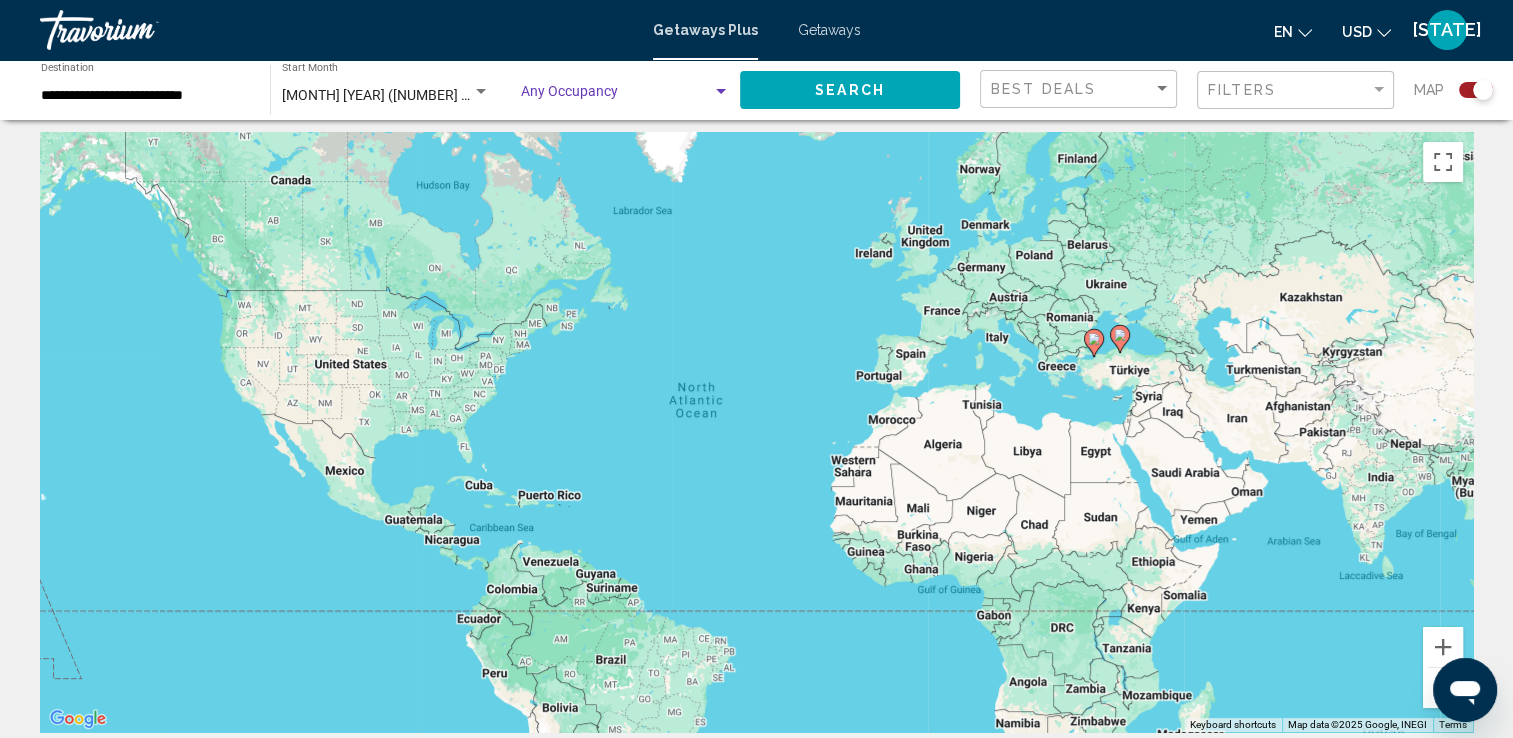 scroll, scrollTop: 0, scrollLeft: 0, axis: both 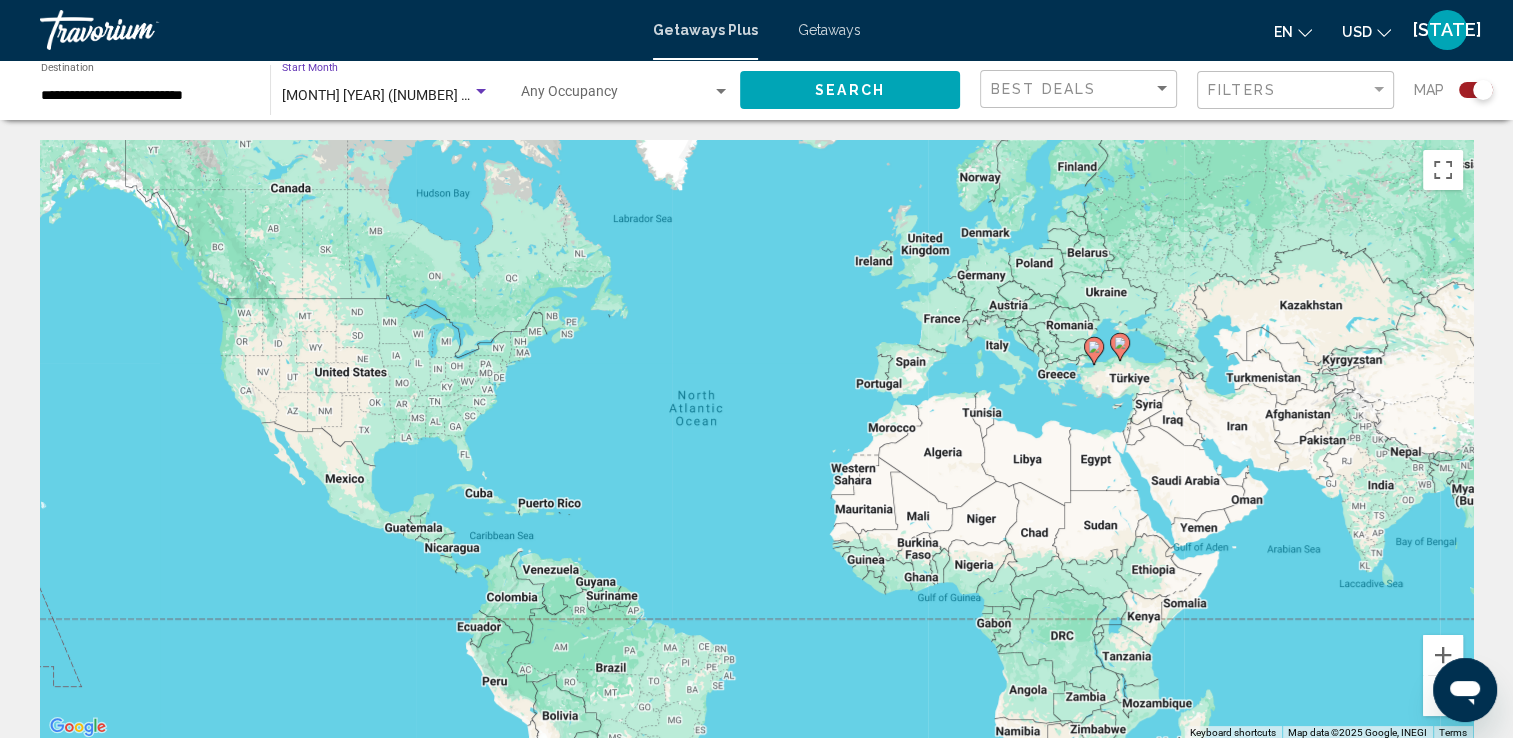 click at bounding box center [481, 91] 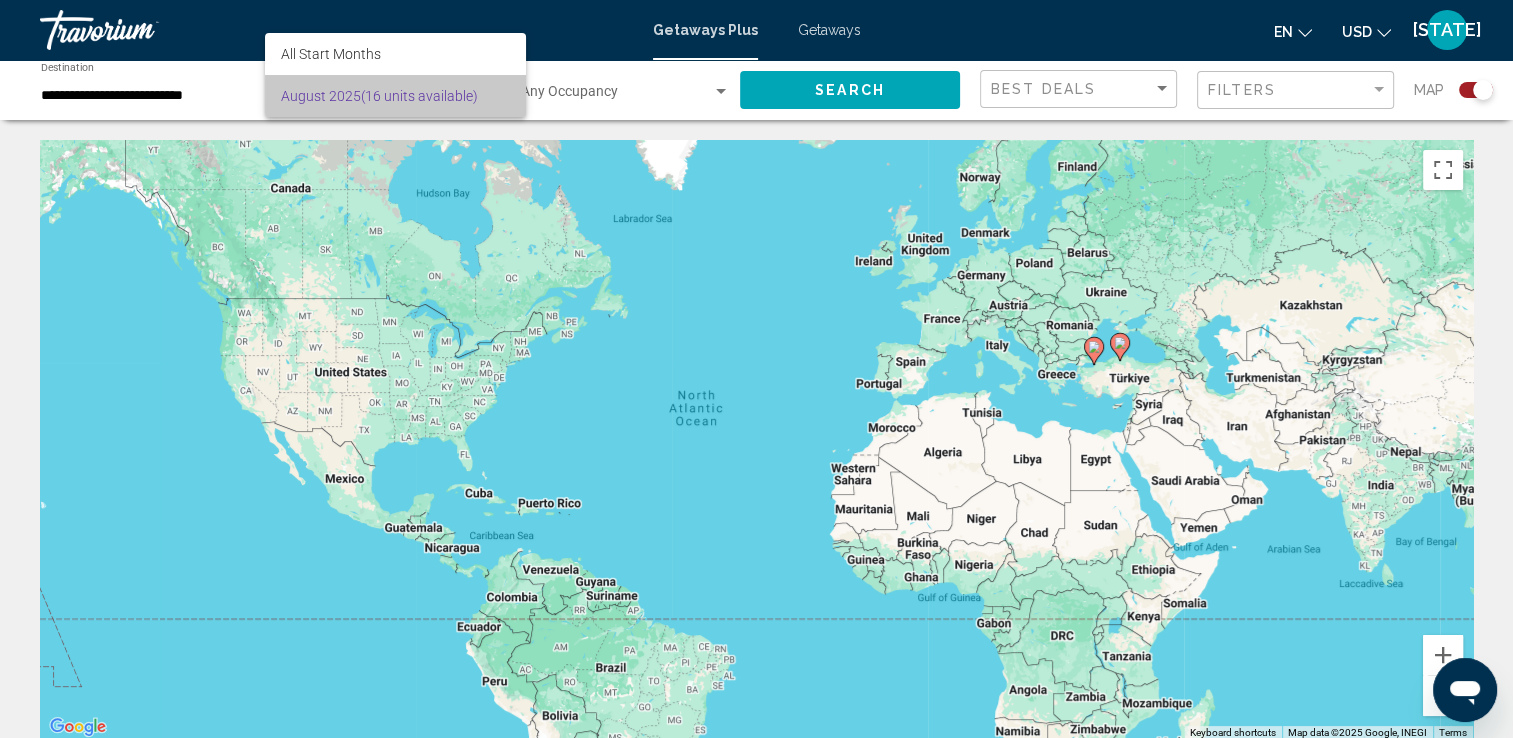 click on "[MONTH] [YEAR] ([NUMBER] units available)" at bounding box center [395, 96] 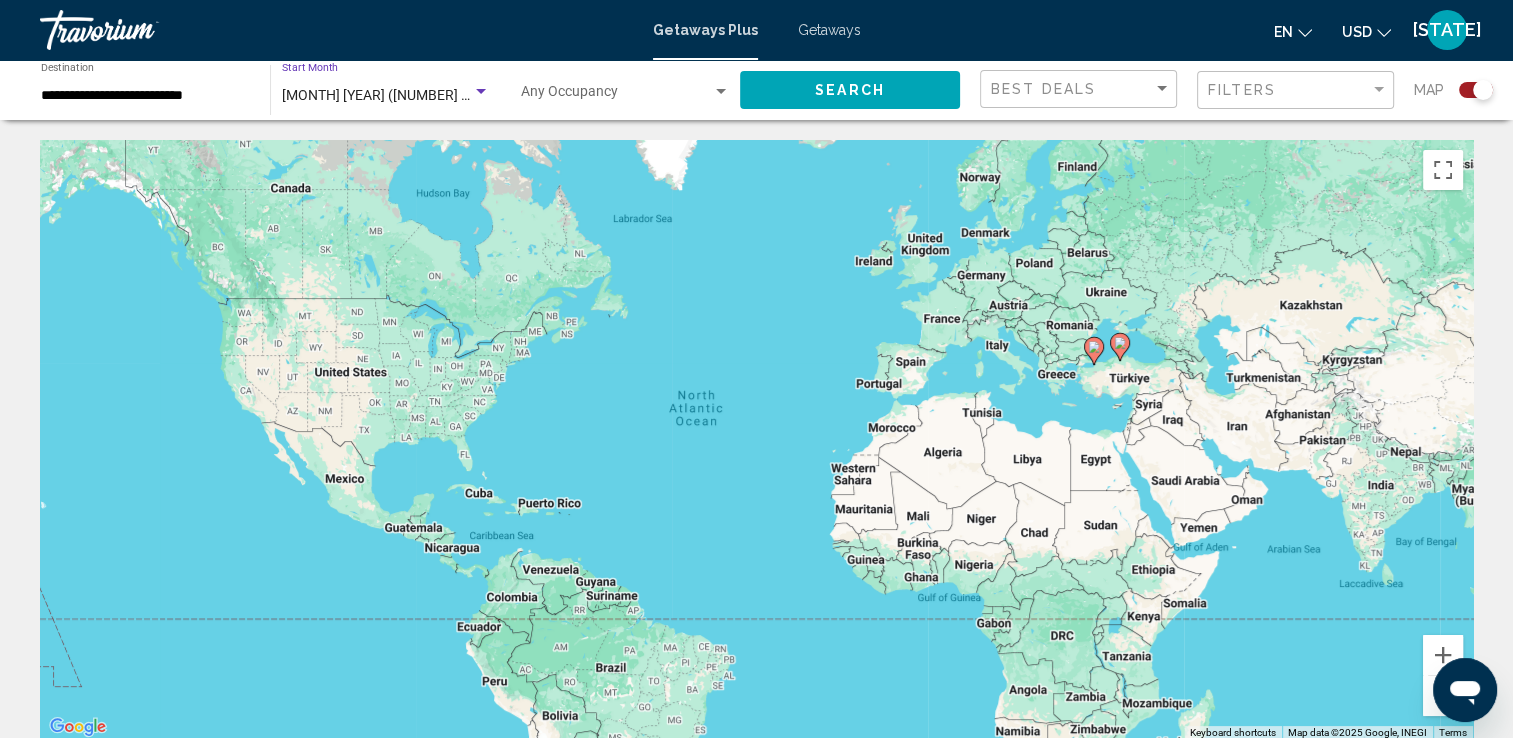 click at bounding box center [481, 91] 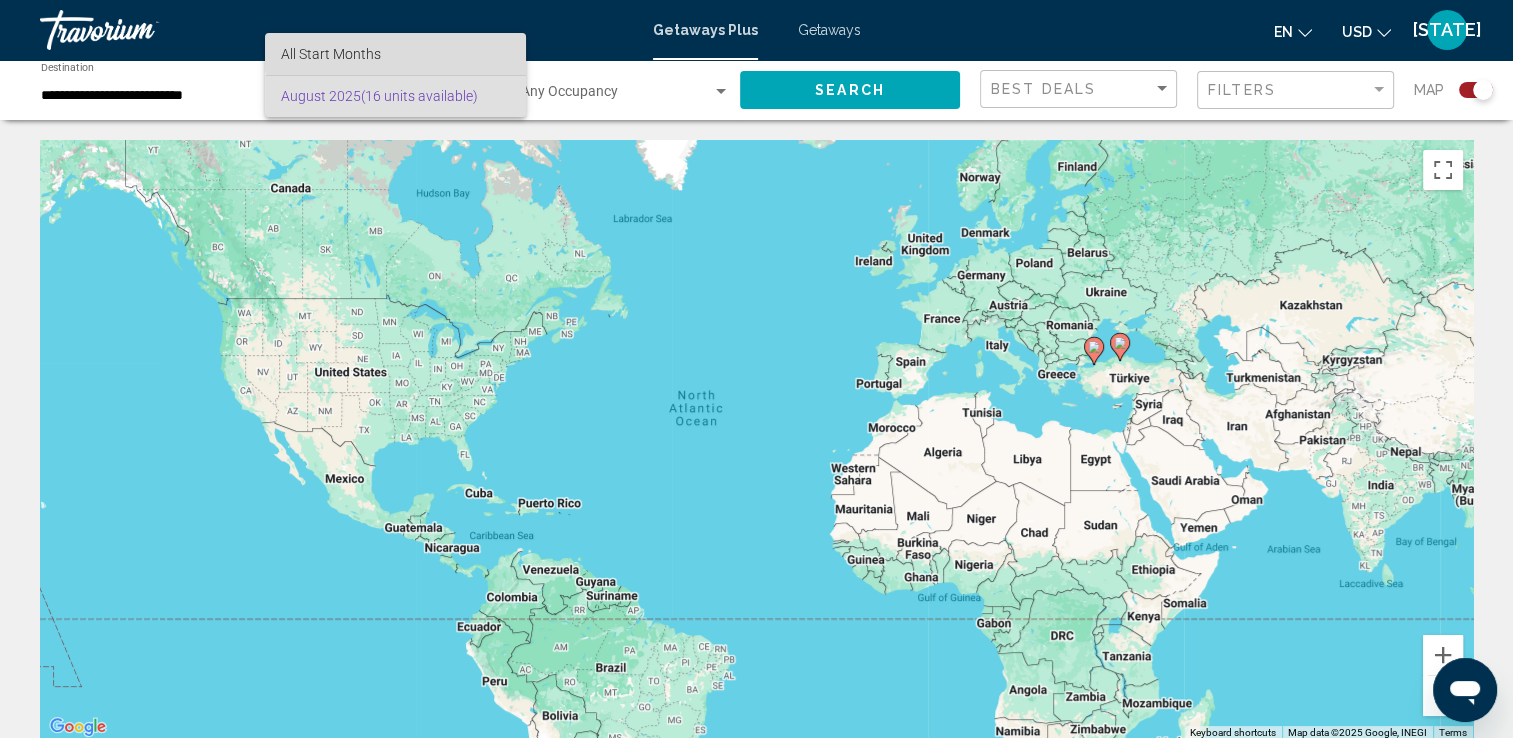 click on "All Start Months" at bounding box center (395, 54) 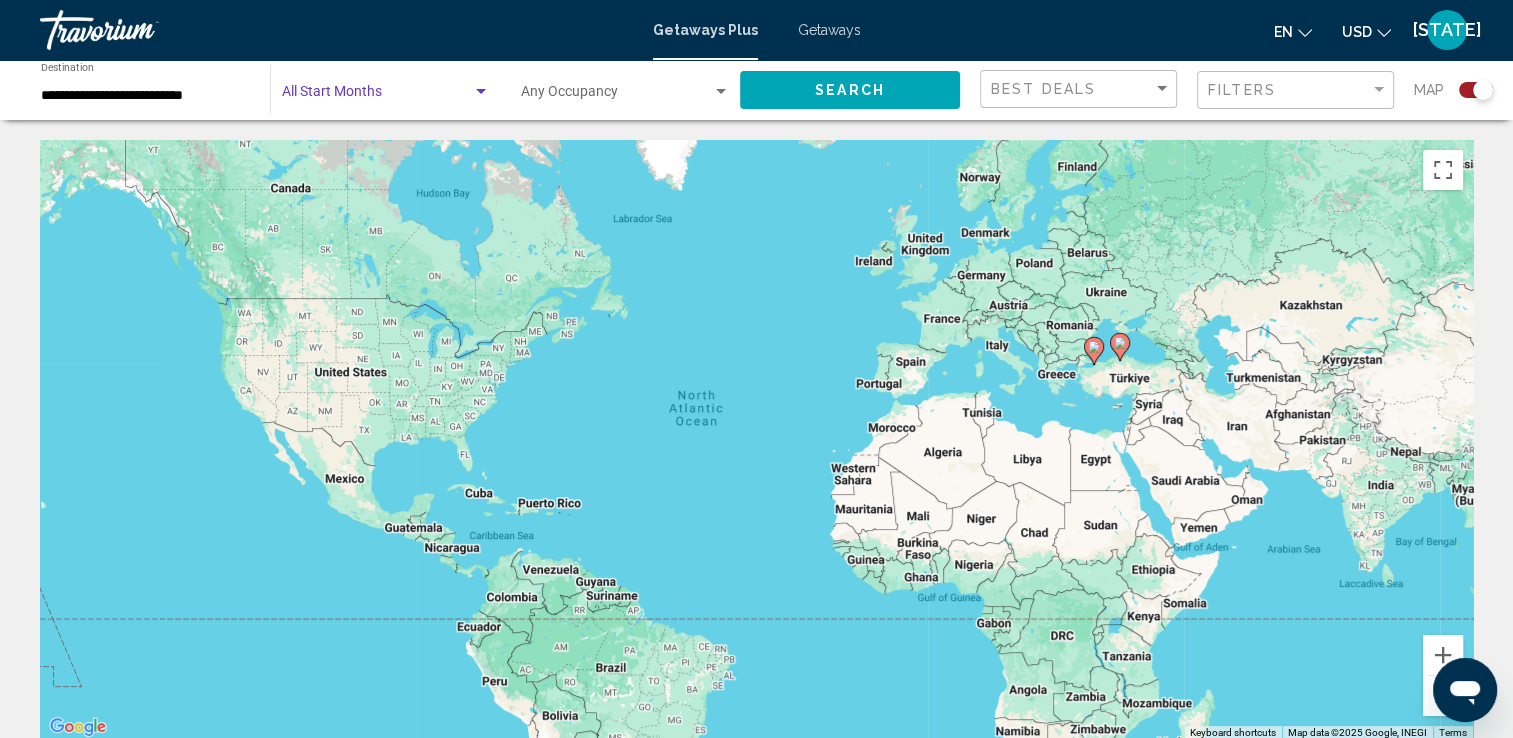 click at bounding box center (481, 91) 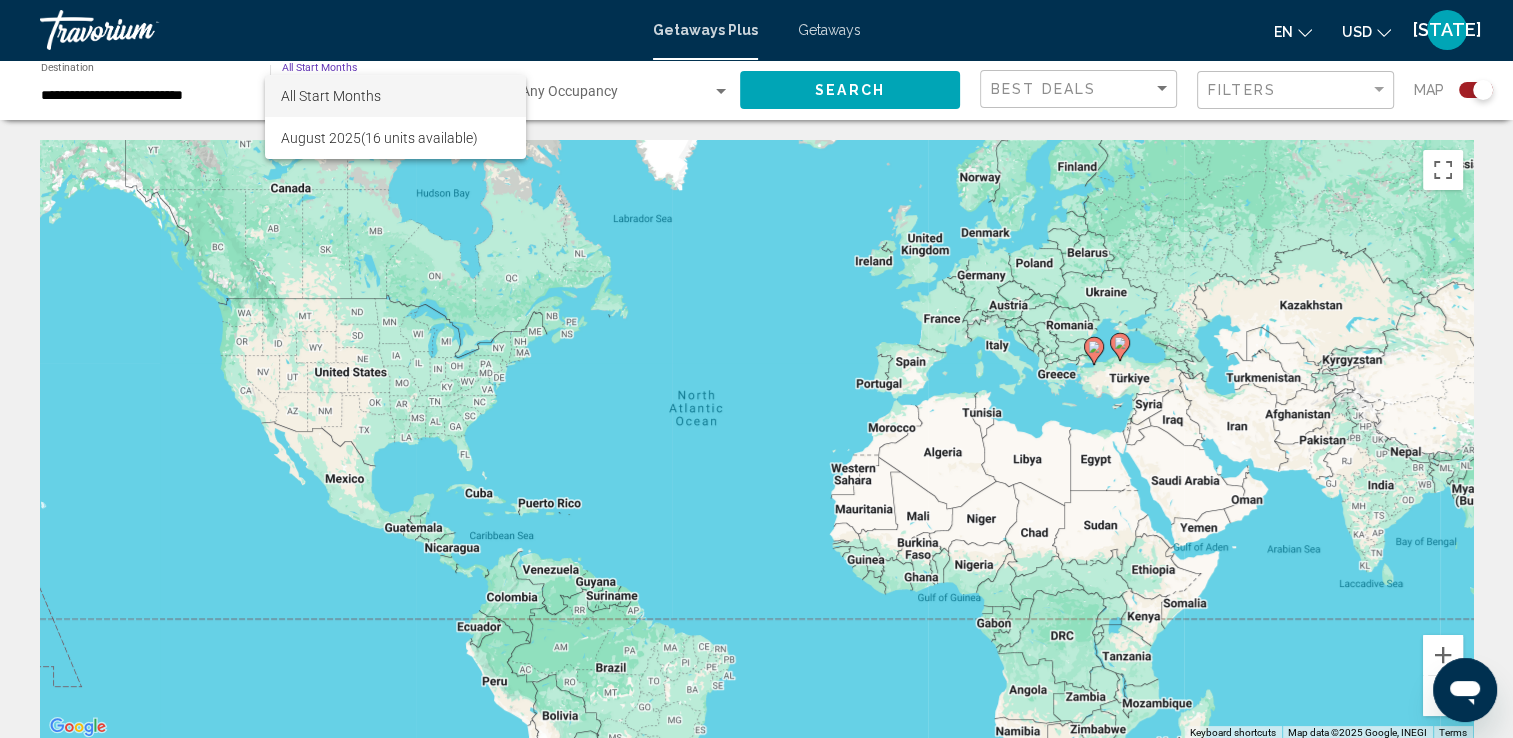 click at bounding box center [756, 369] 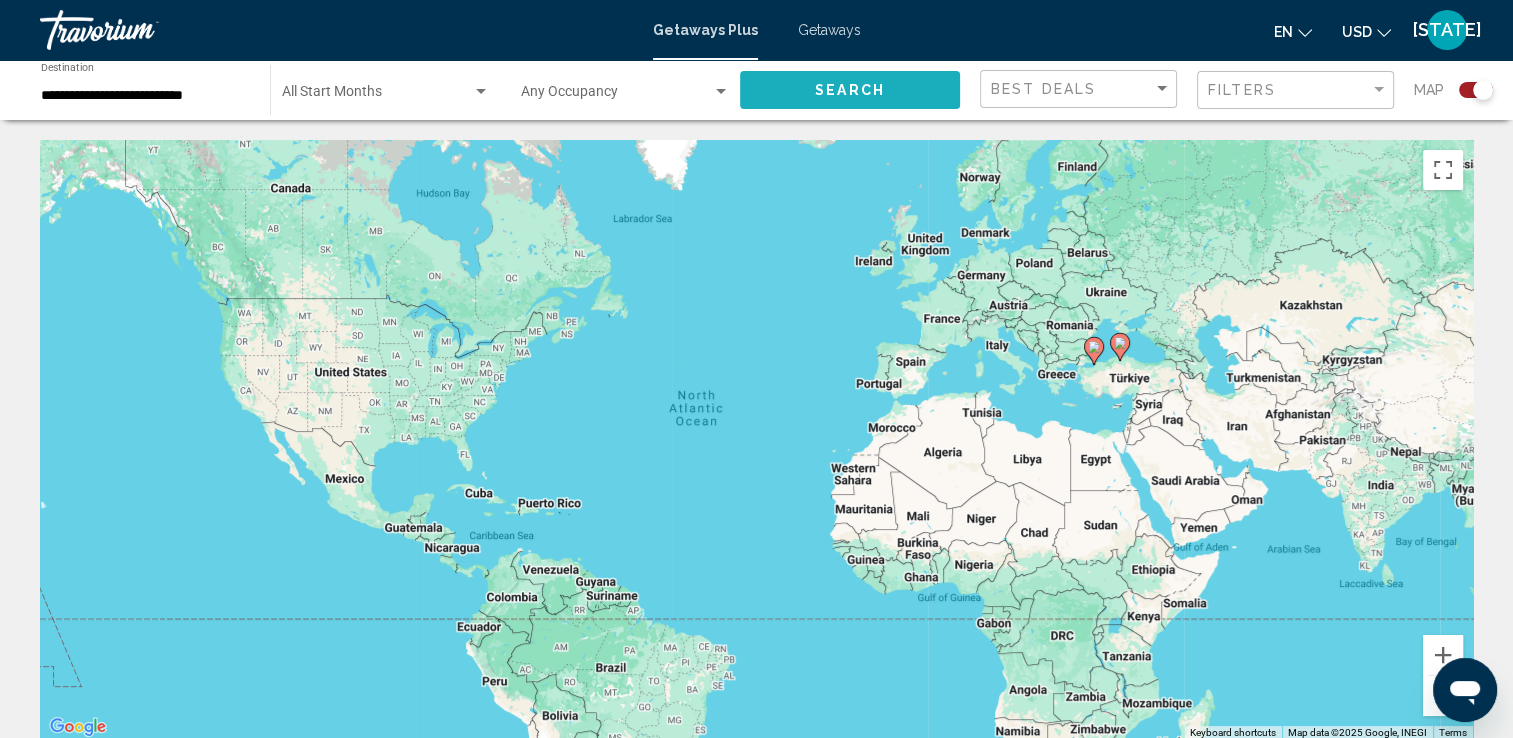click on "Search" 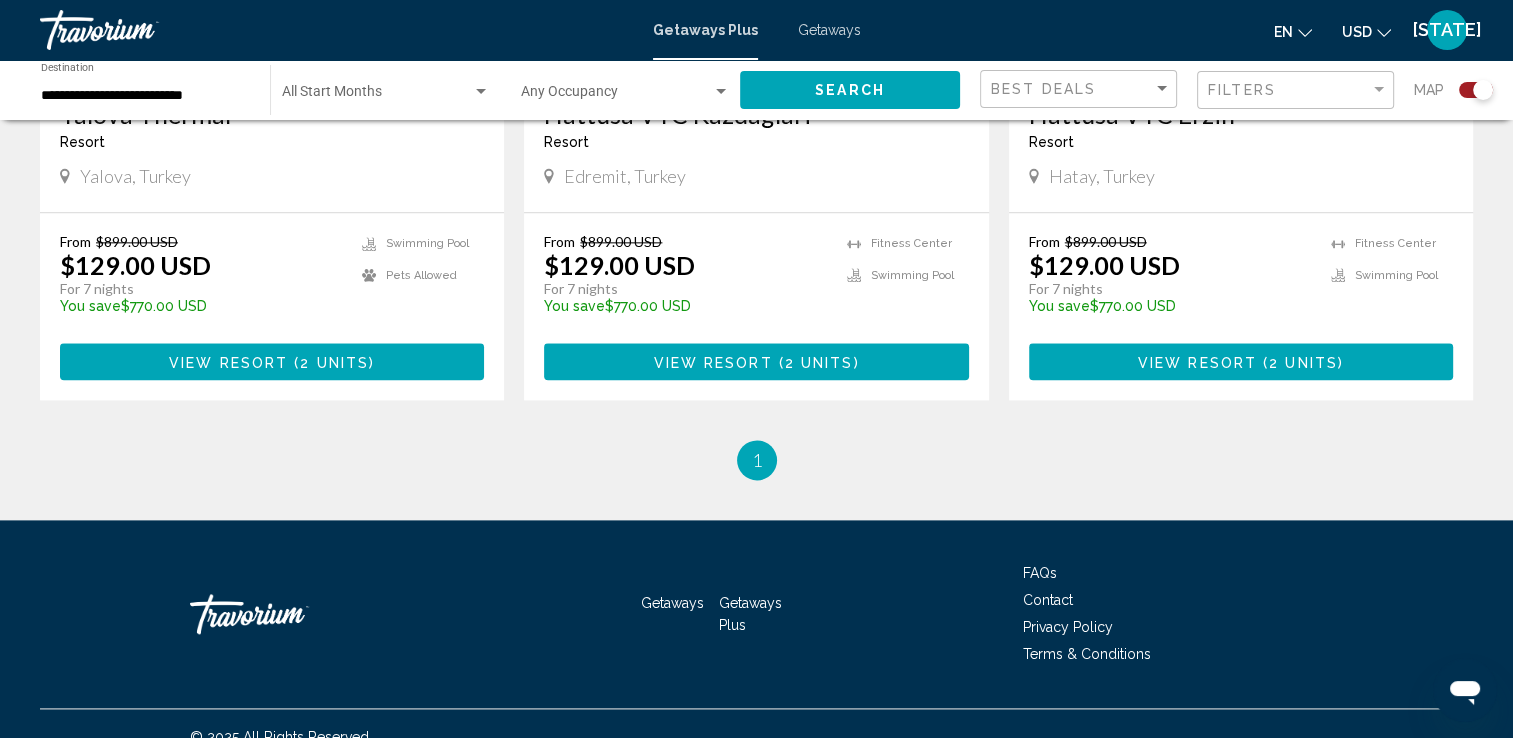 scroll, scrollTop: 2452, scrollLeft: 0, axis: vertical 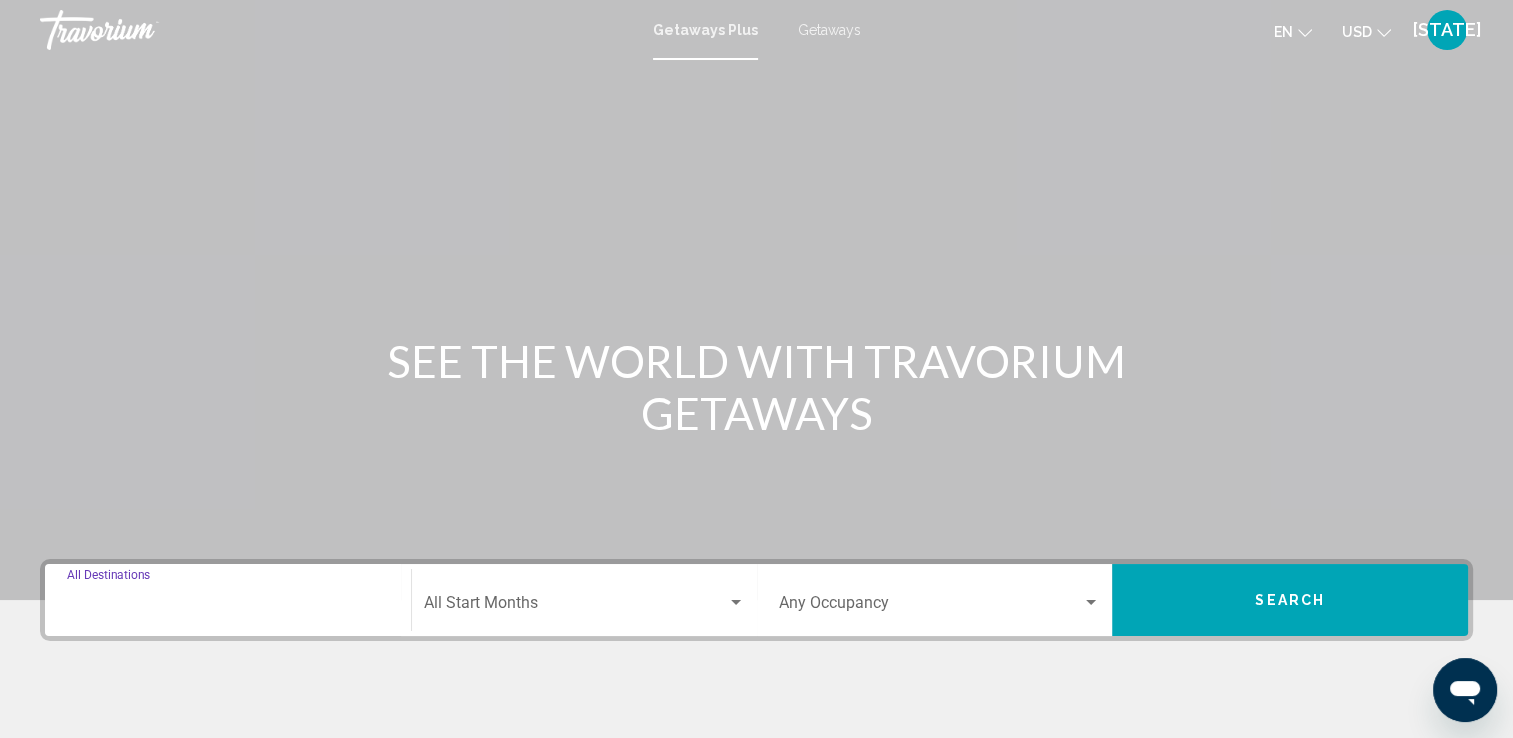 click on "Destination All Destinations" at bounding box center (228, 607) 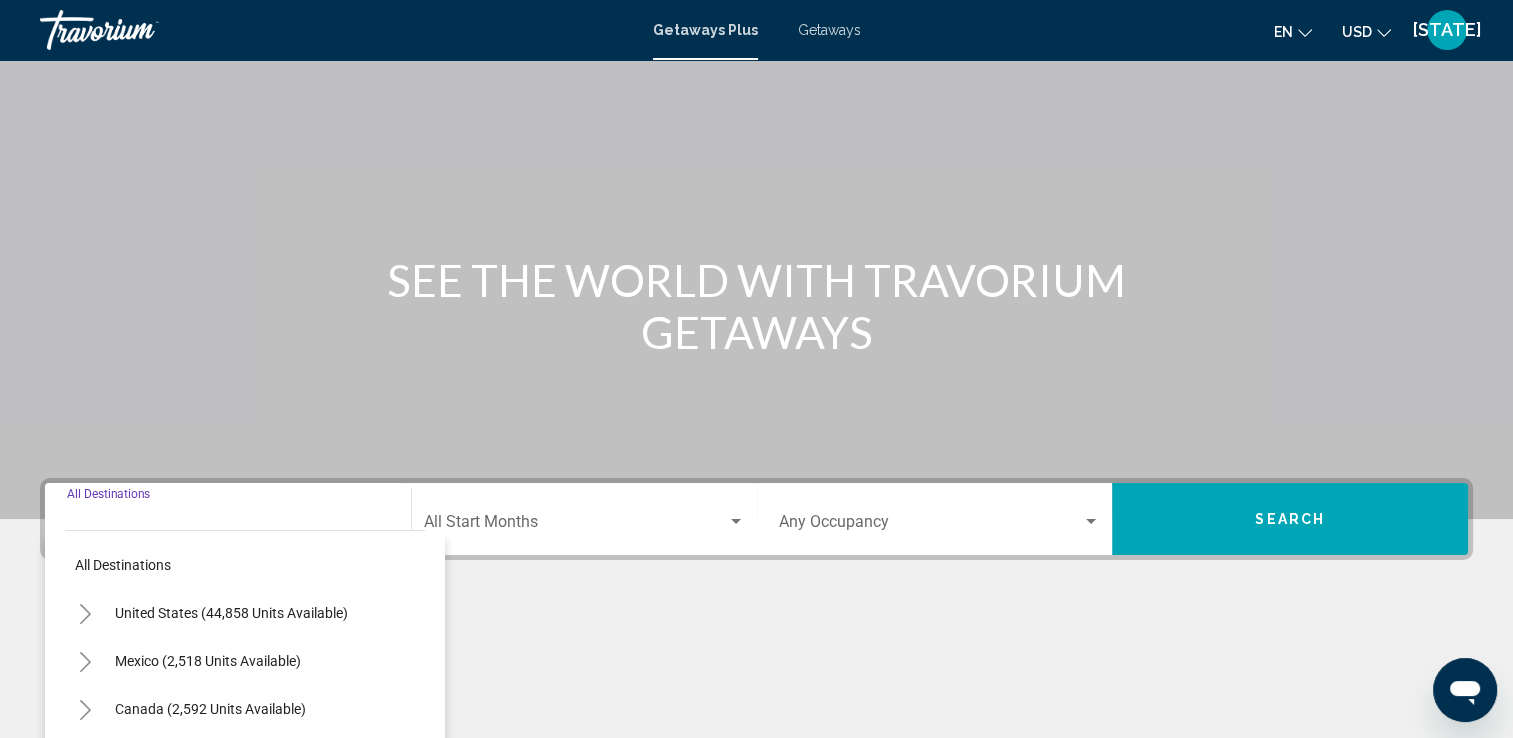 scroll, scrollTop: 347, scrollLeft: 0, axis: vertical 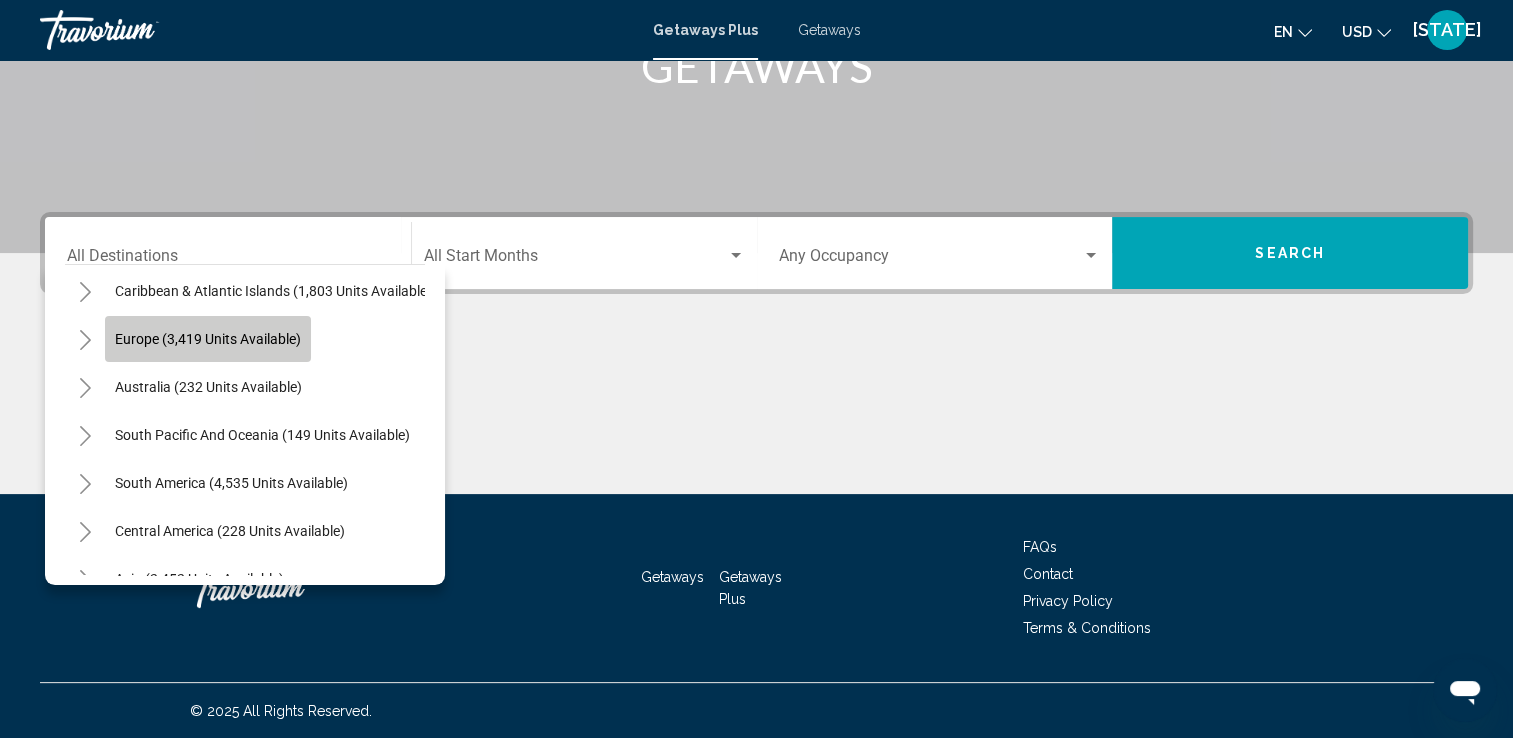 click on "Europe (3,419 units available)" 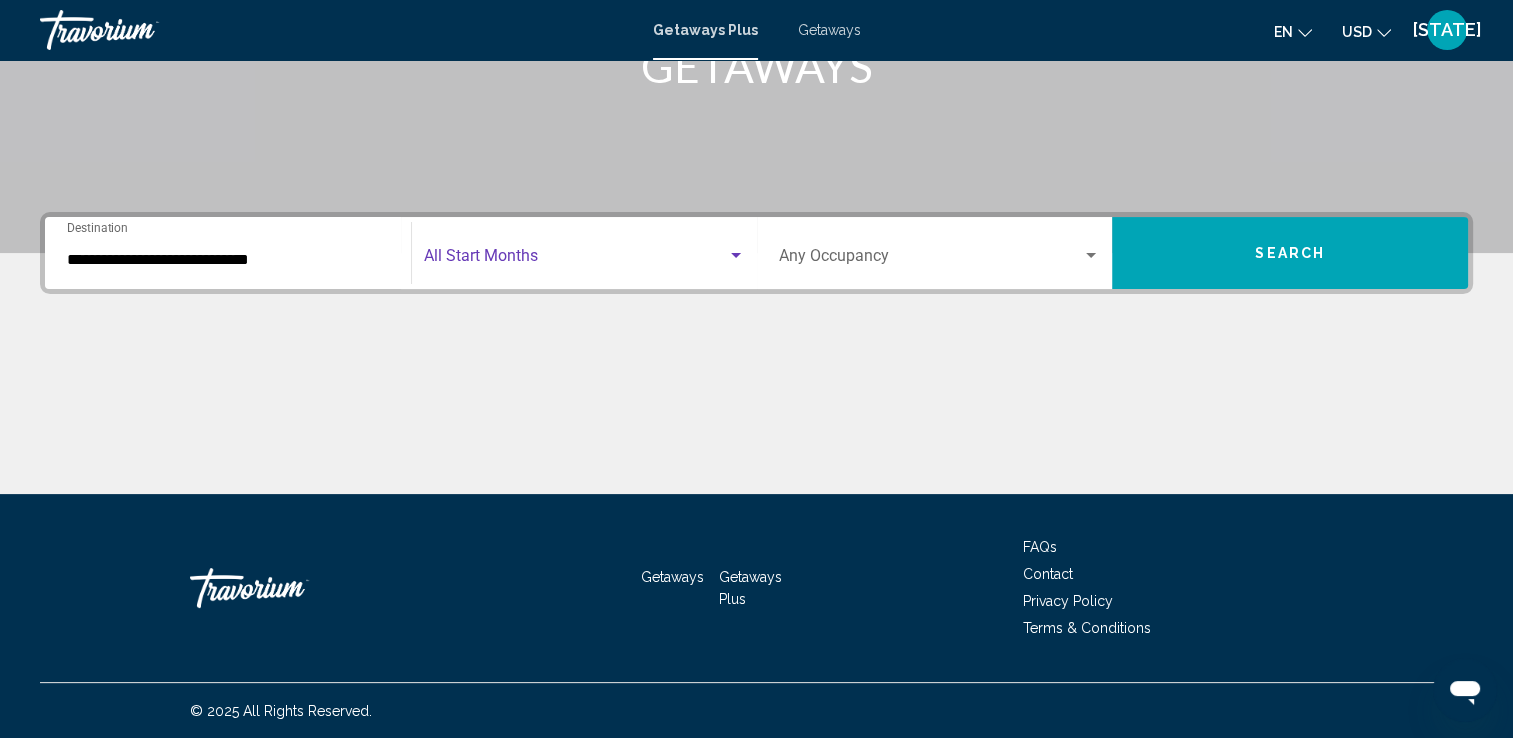 click at bounding box center (736, 255) 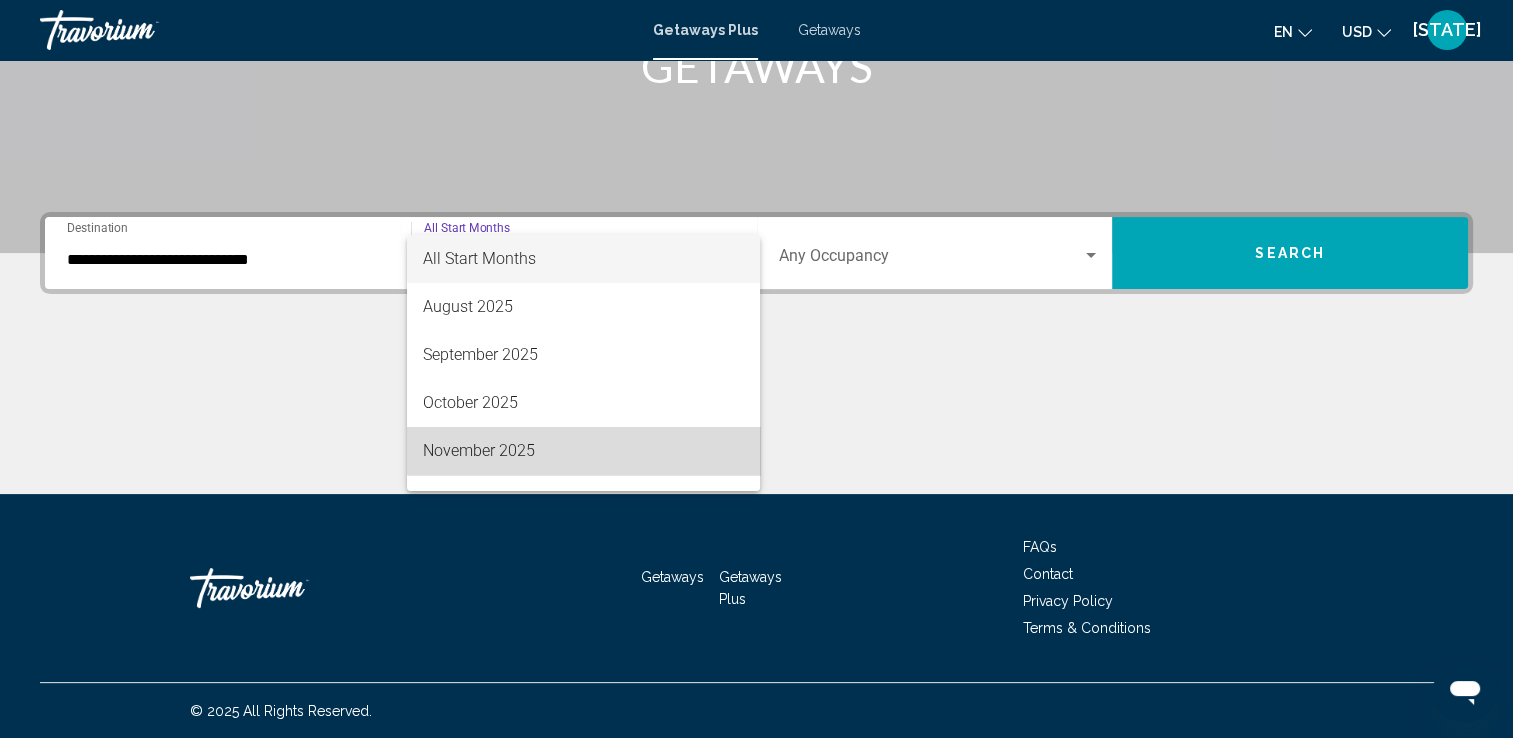 click on "November 2025" at bounding box center (583, 451) 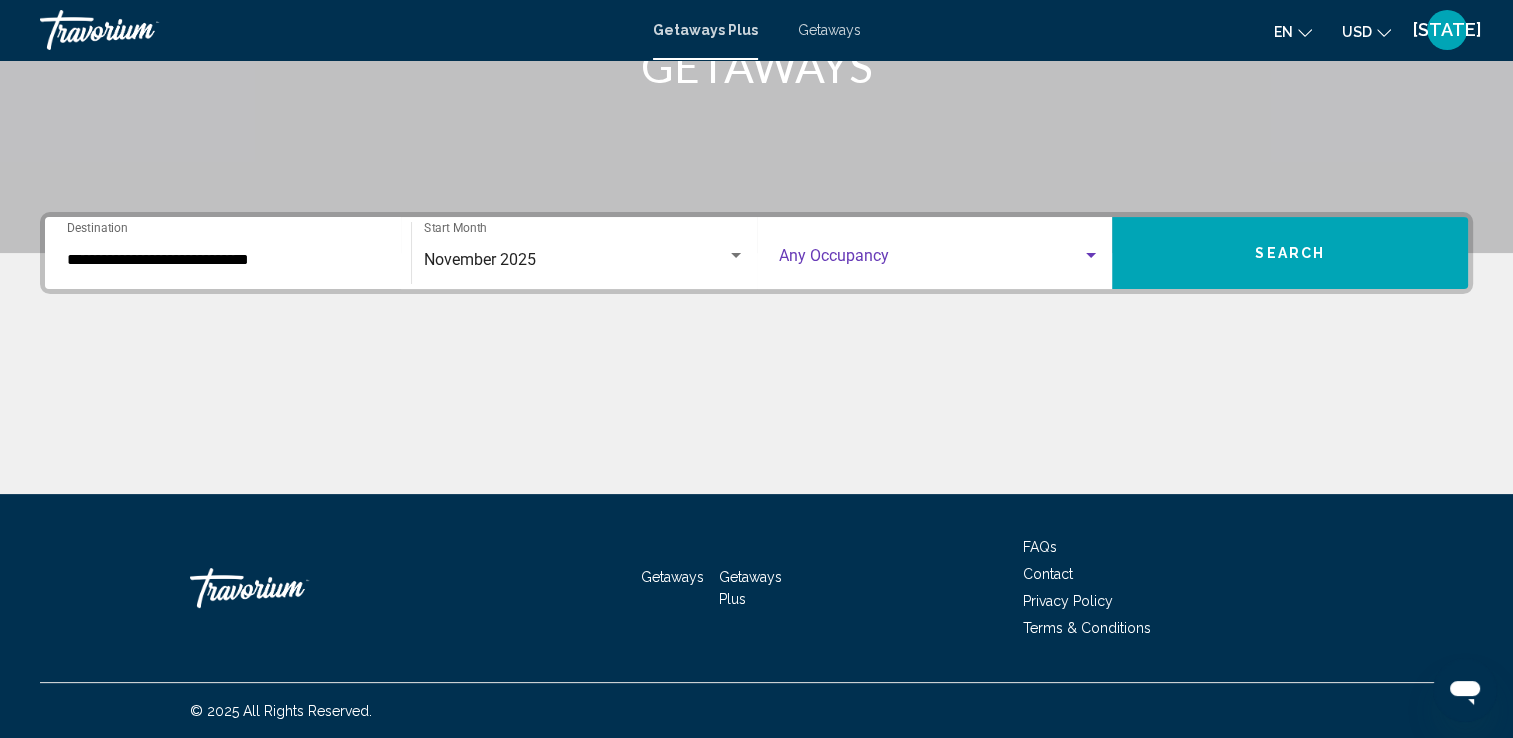 click at bounding box center (1091, 255) 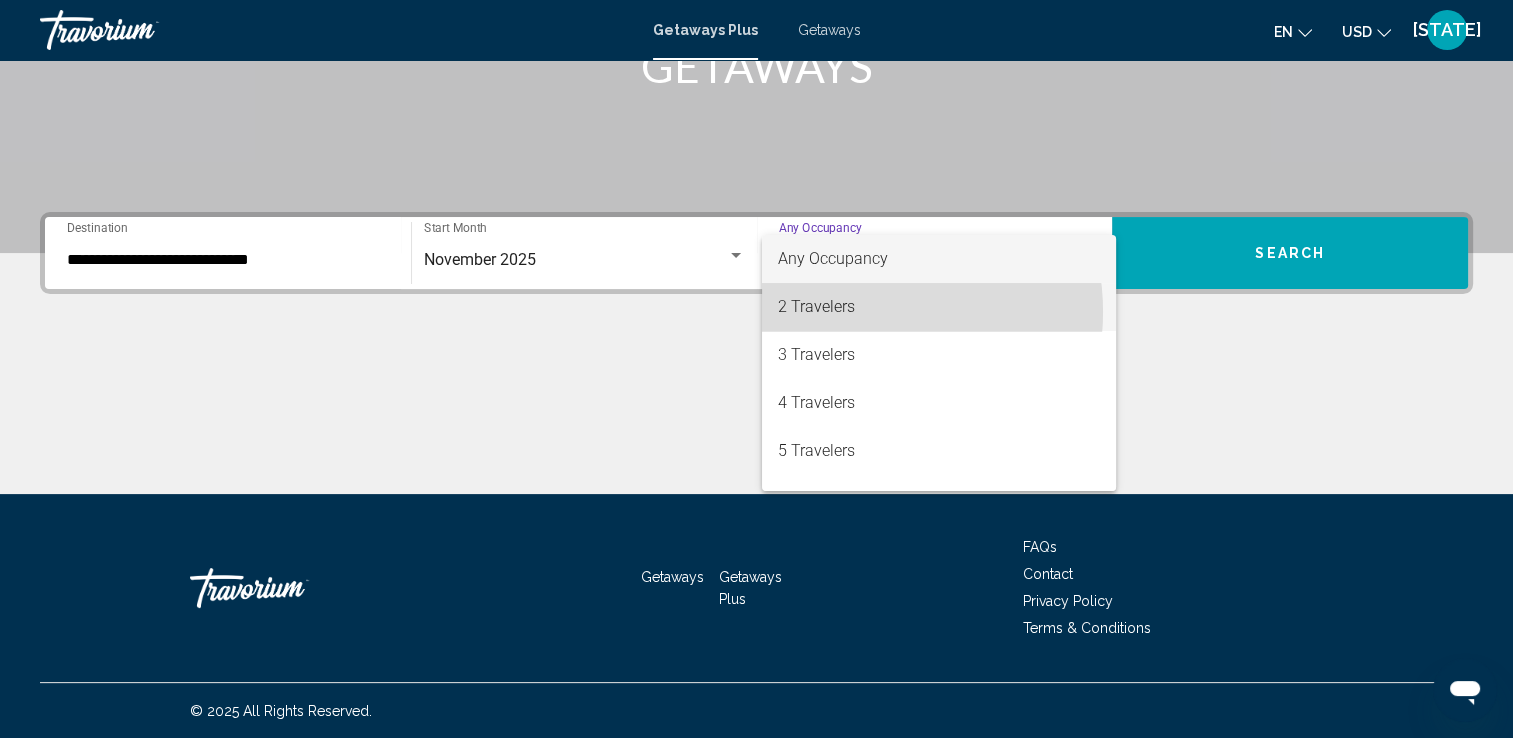 click on "2 Travelers" at bounding box center [939, 307] 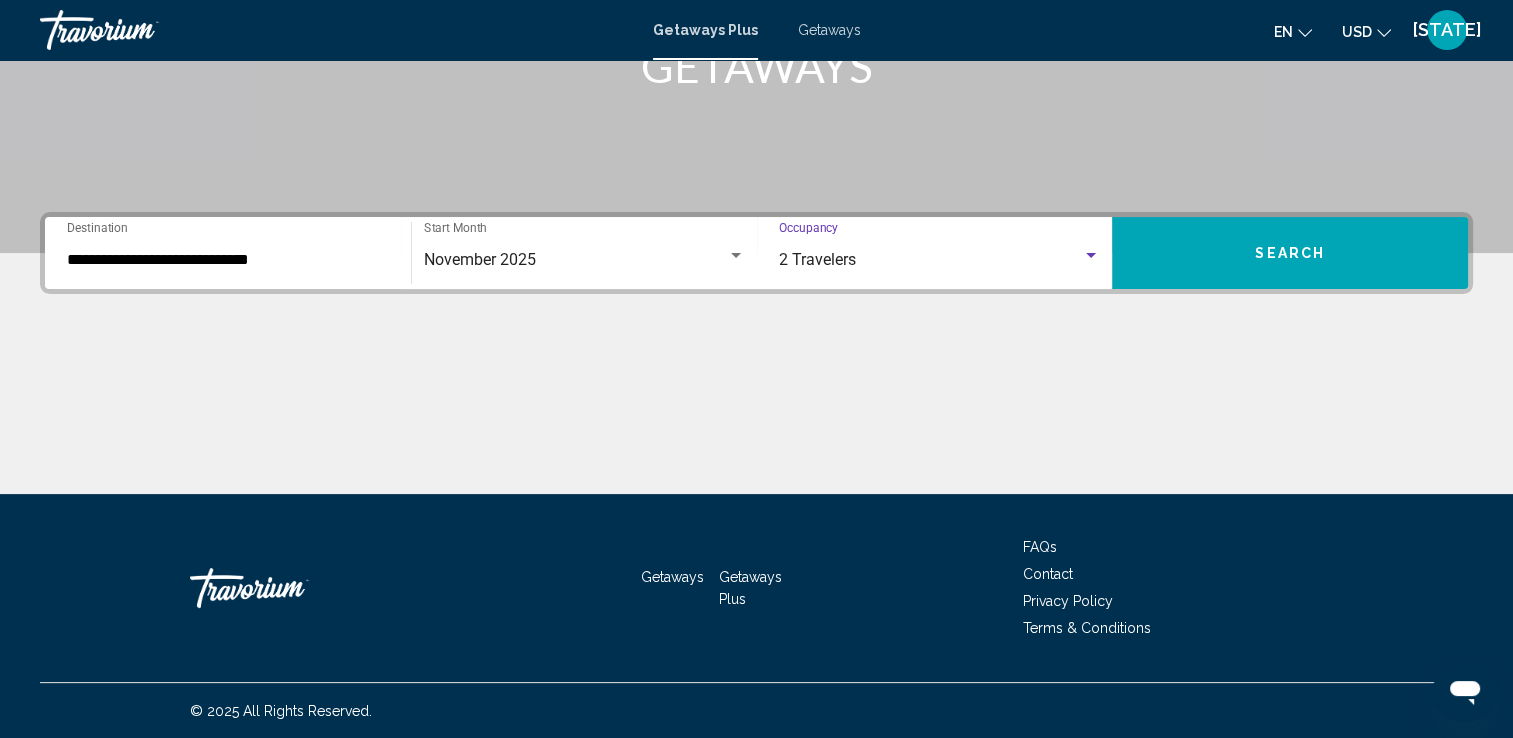 click on "Search" at bounding box center [1290, 253] 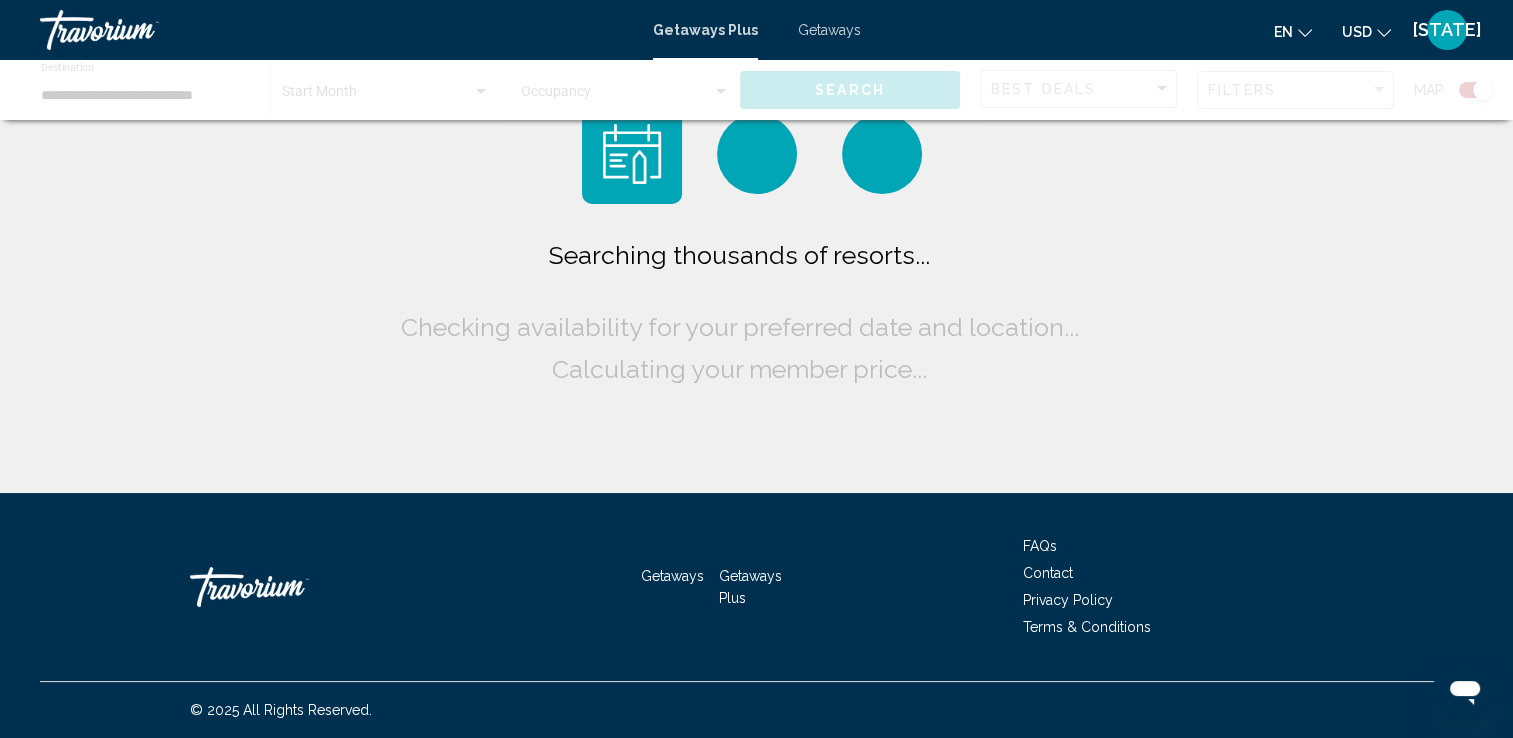 scroll, scrollTop: 0, scrollLeft: 0, axis: both 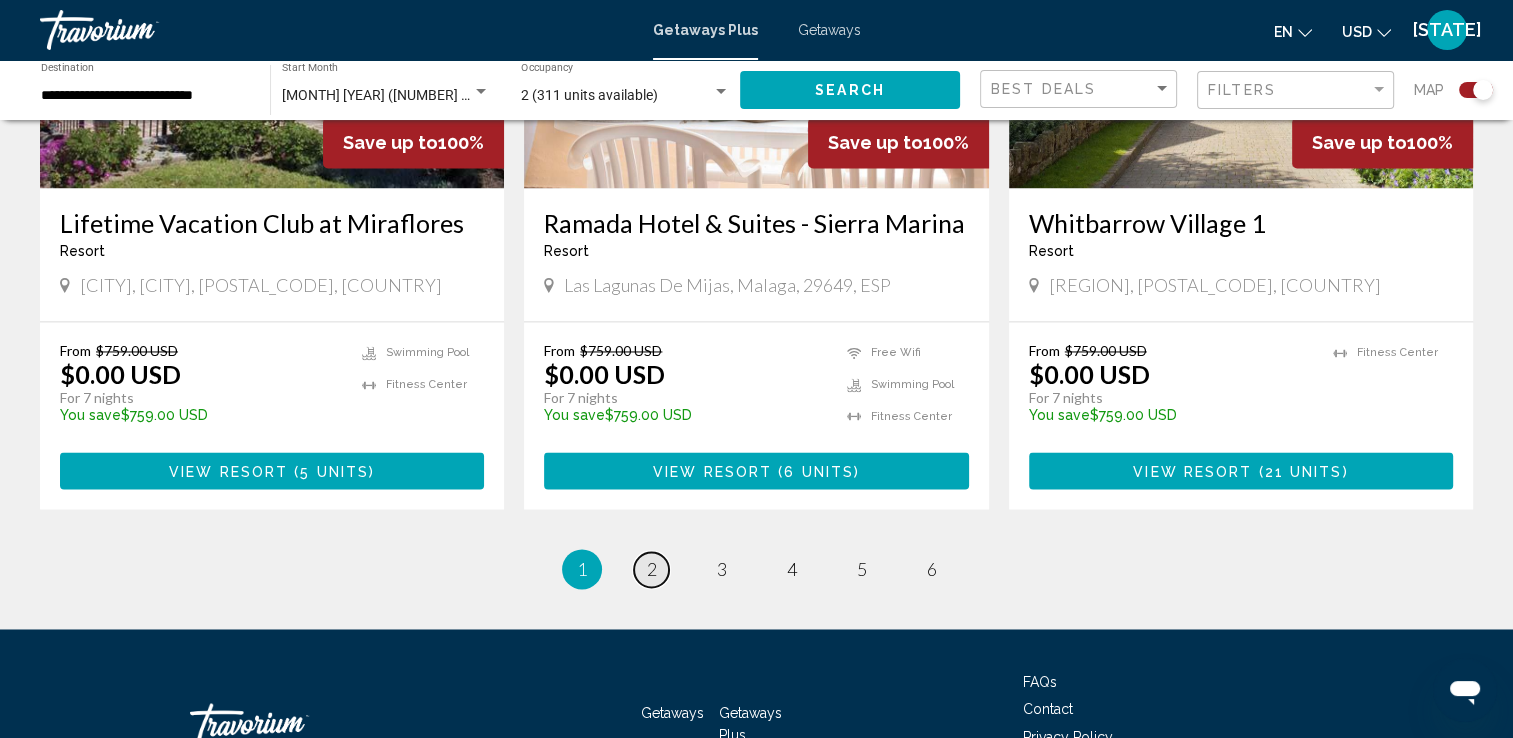click on "page  2" at bounding box center [651, 569] 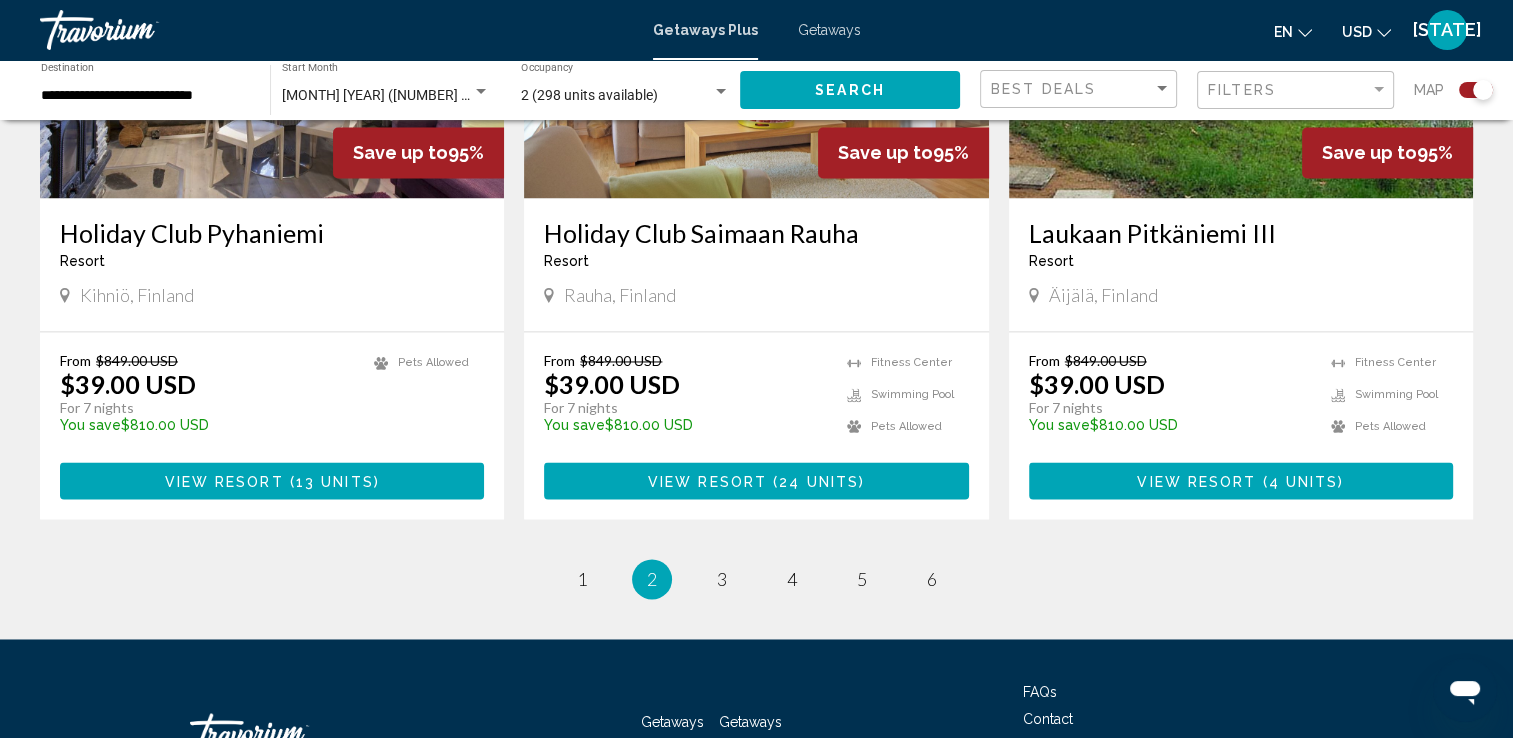 scroll, scrollTop: 3066, scrollLeft: 0, axis: vertical 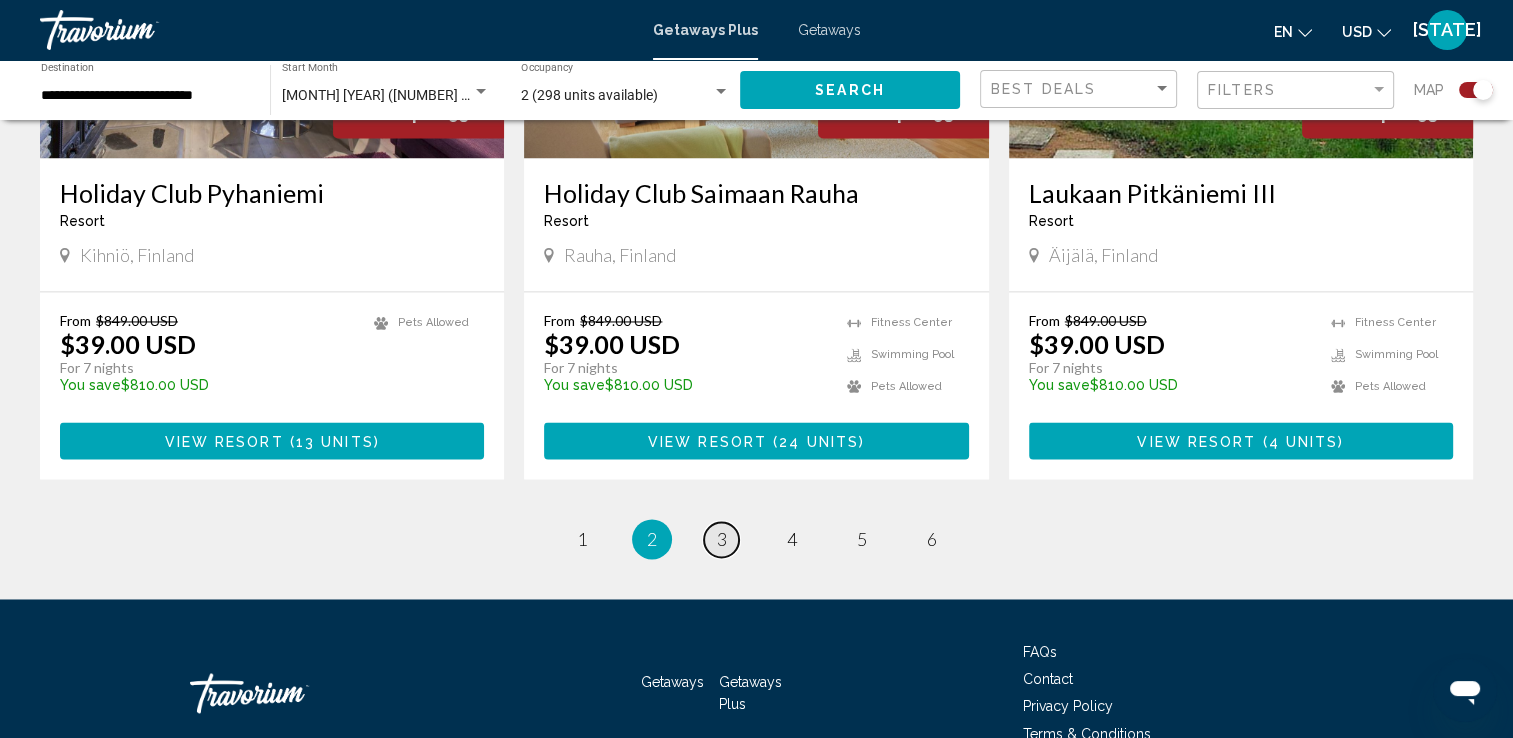 click on "3" at bounding box center (722, 539) 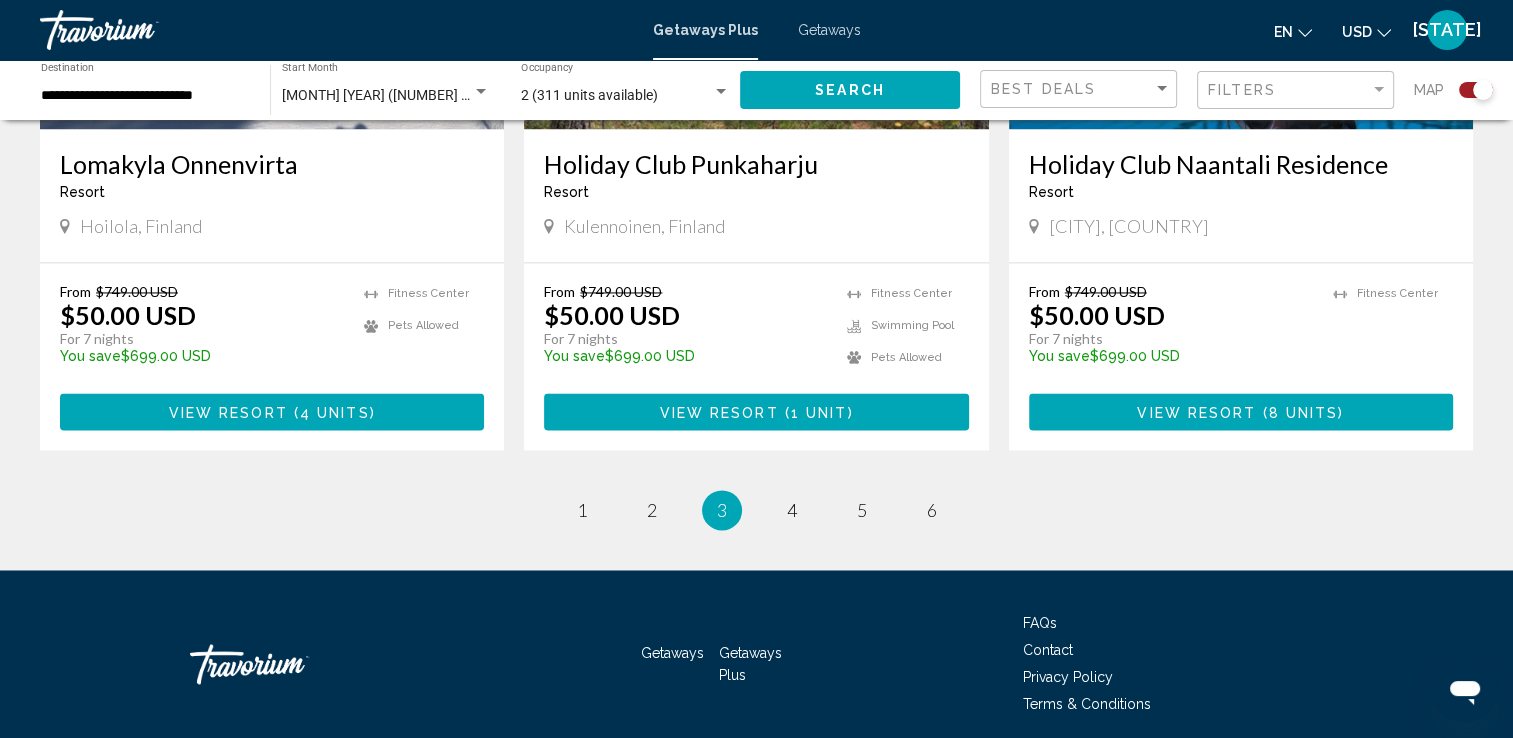 scroll, scrollTop: 3080, scrollLeft: 0, axis: vertical 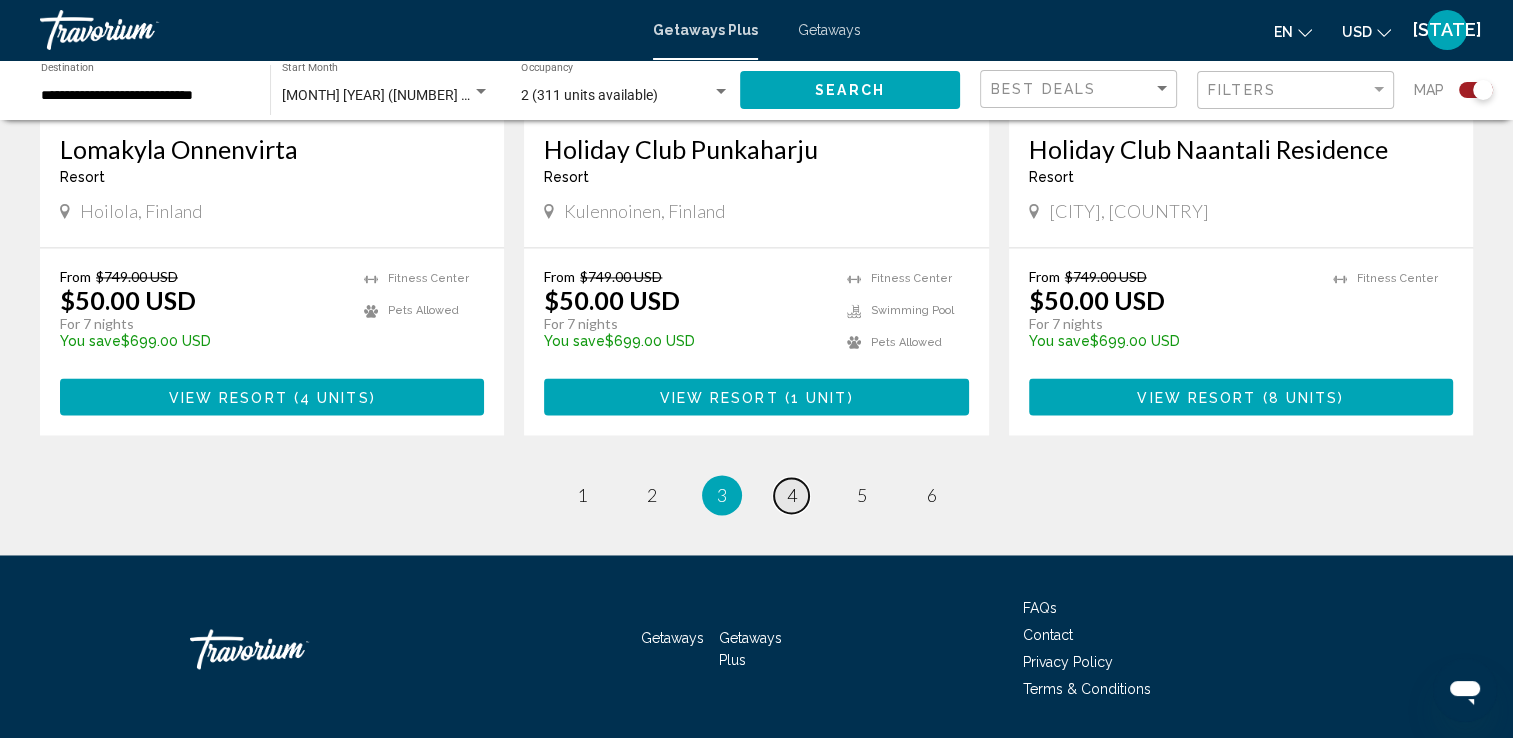 click on "4" at bounding box center [792, 495] 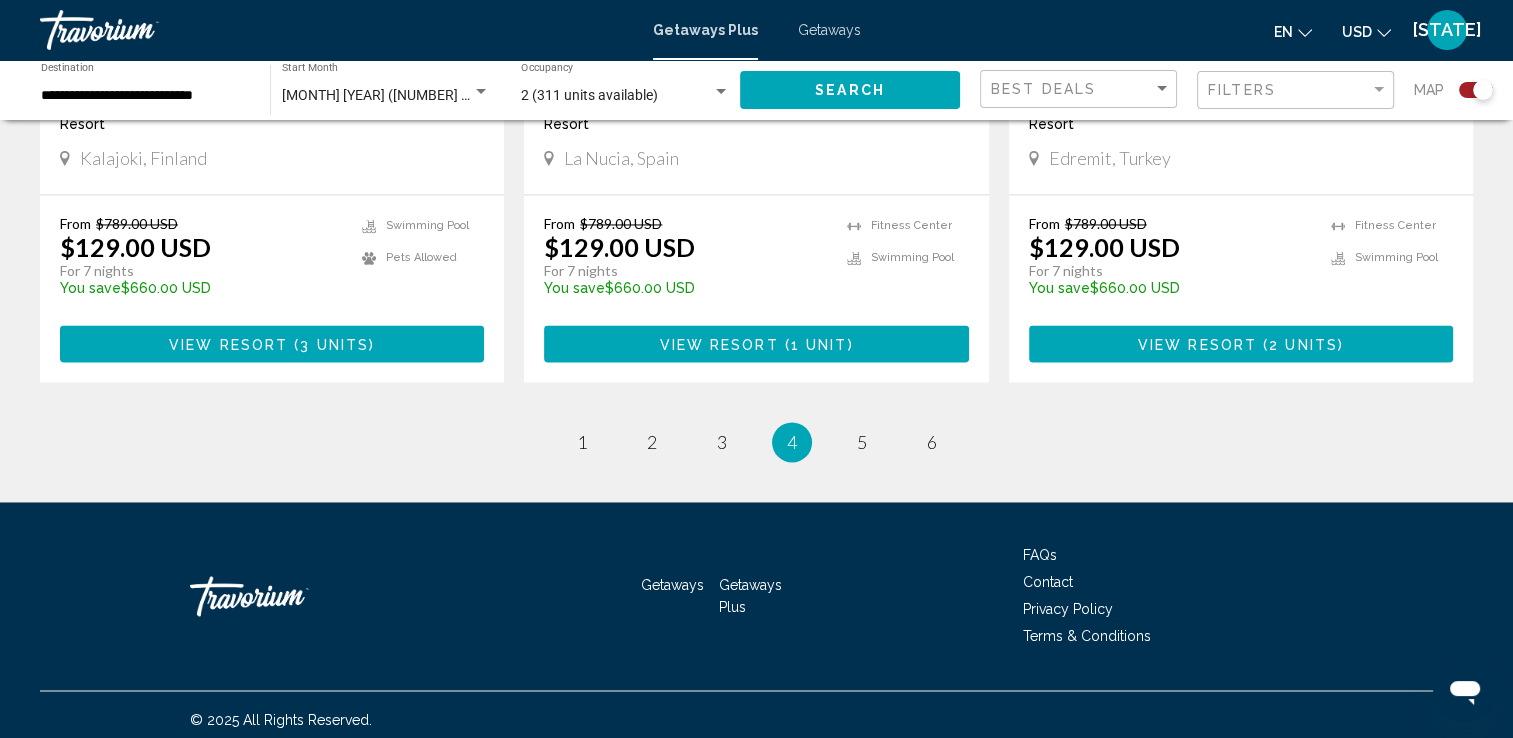scroll, scrollTop: 3138, scrollLeft: 0, axis: vertical 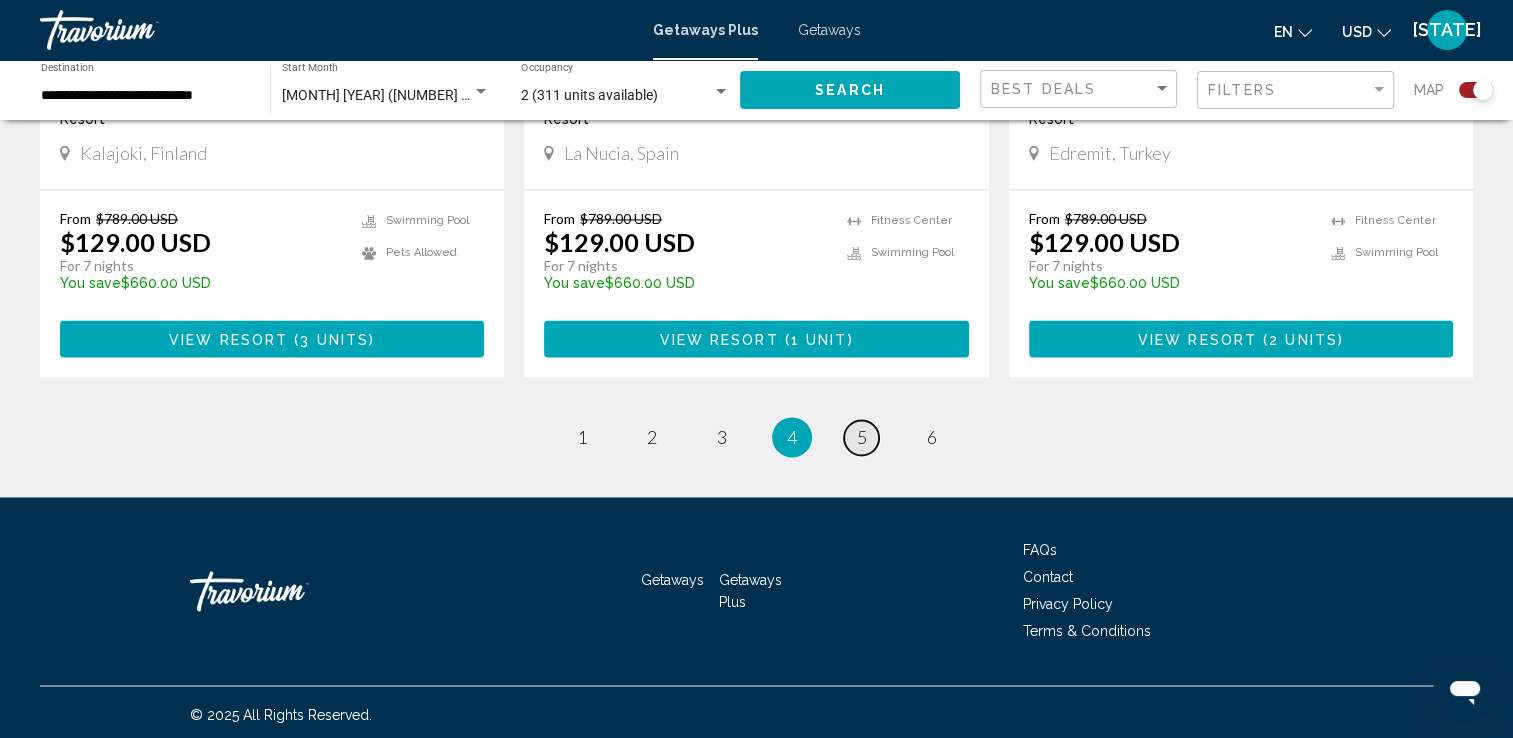 click on "5" at bounding box center [862, 437] 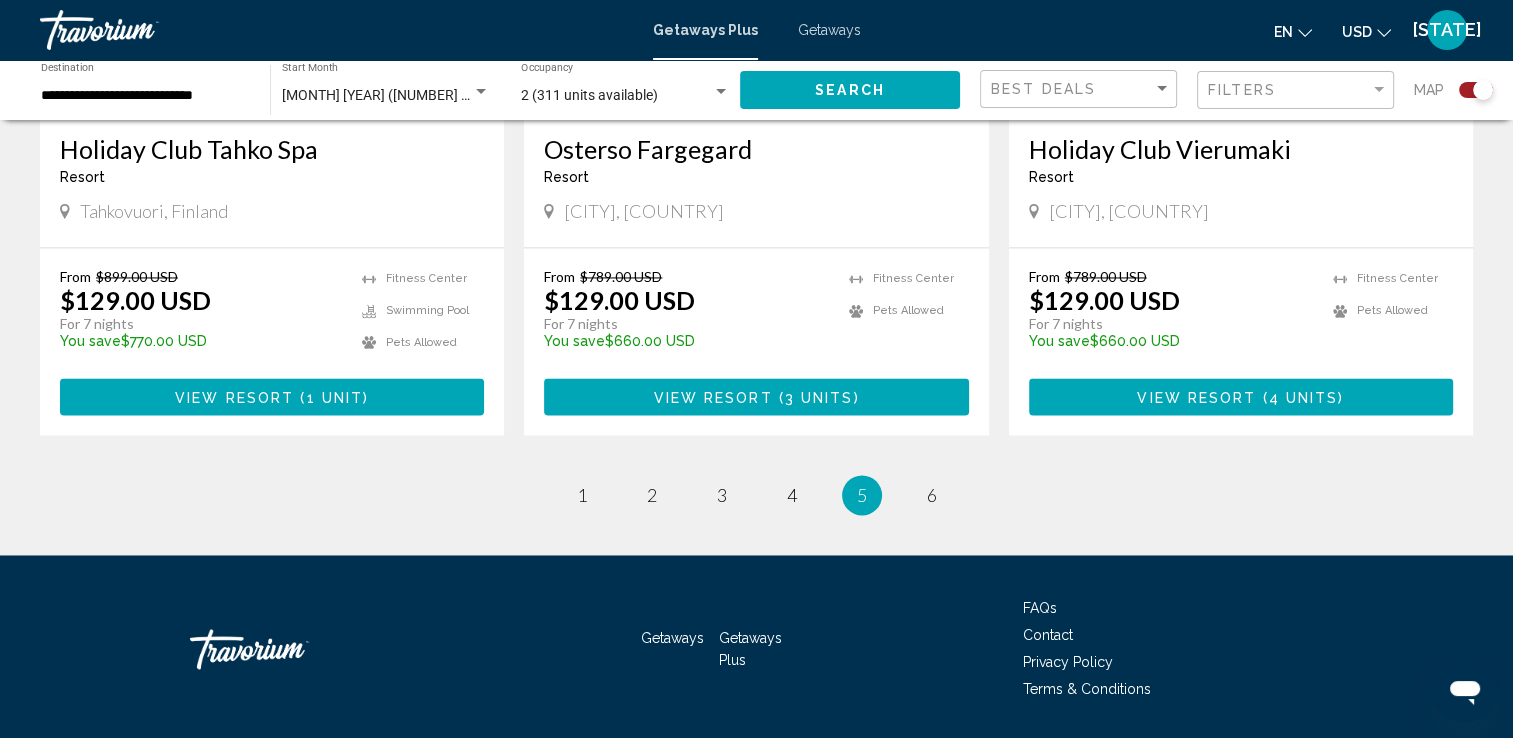 scroll, scrollTop: 3138, scrollLeft: 0, axis: vertical 